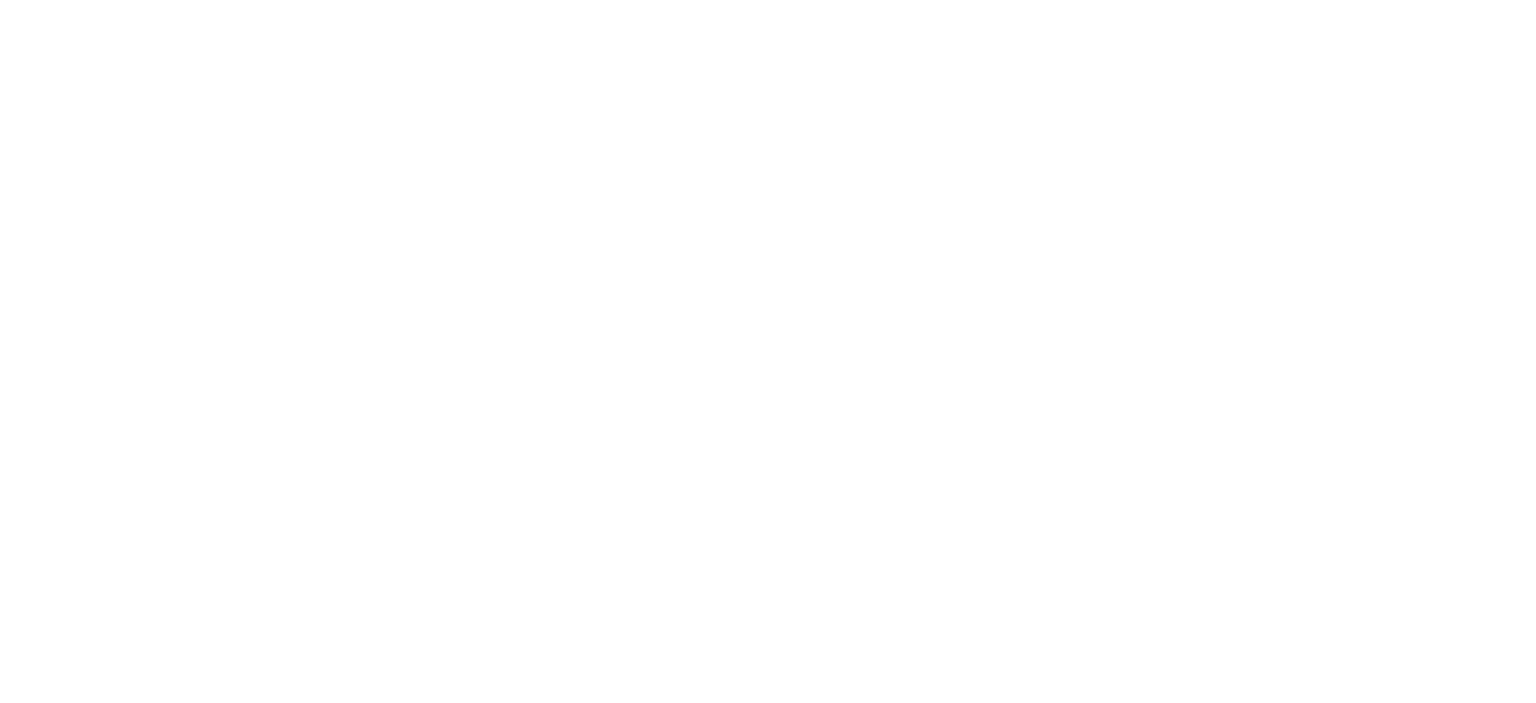 scroll, scrollTop: 0, scrollLeft: 0, axis: both 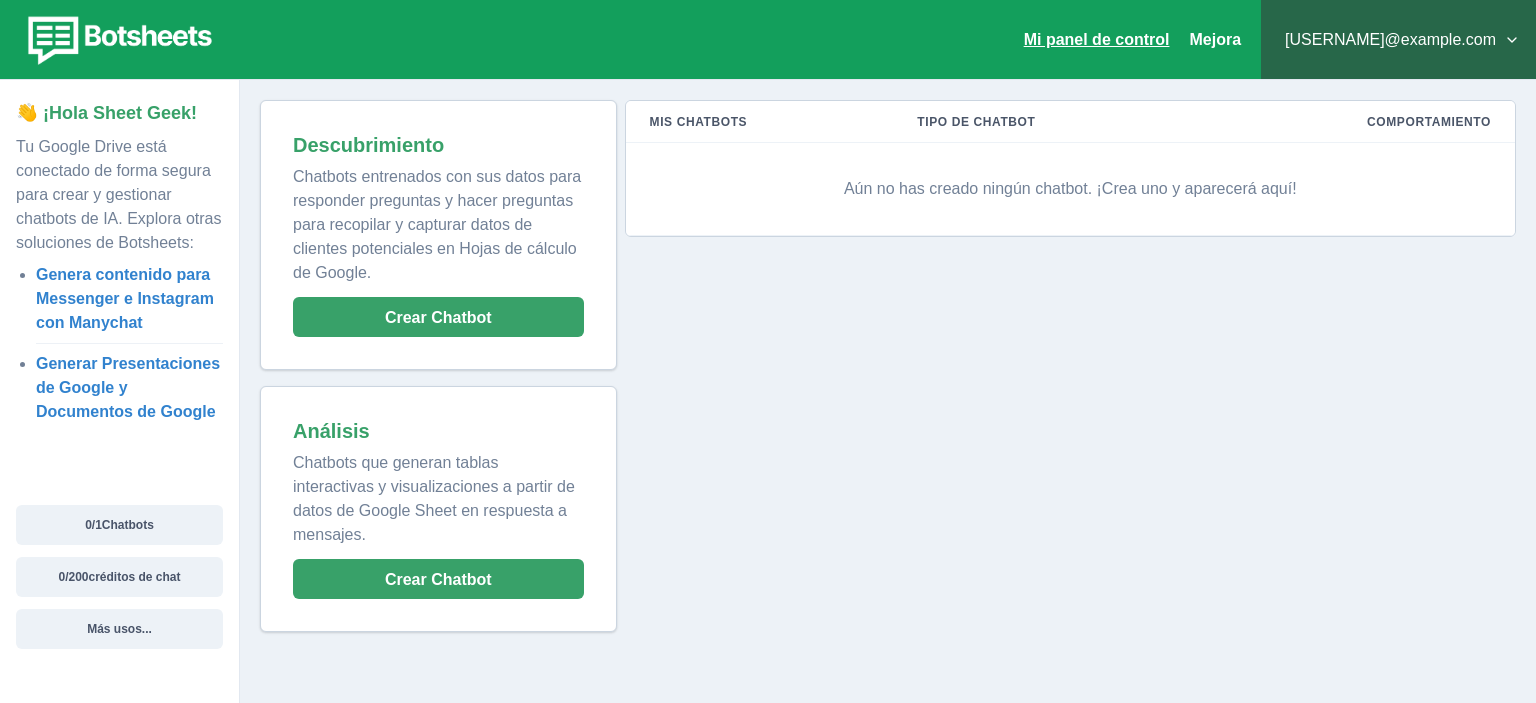 click on "Mi panel de control" at bounding box center [1097, 39] 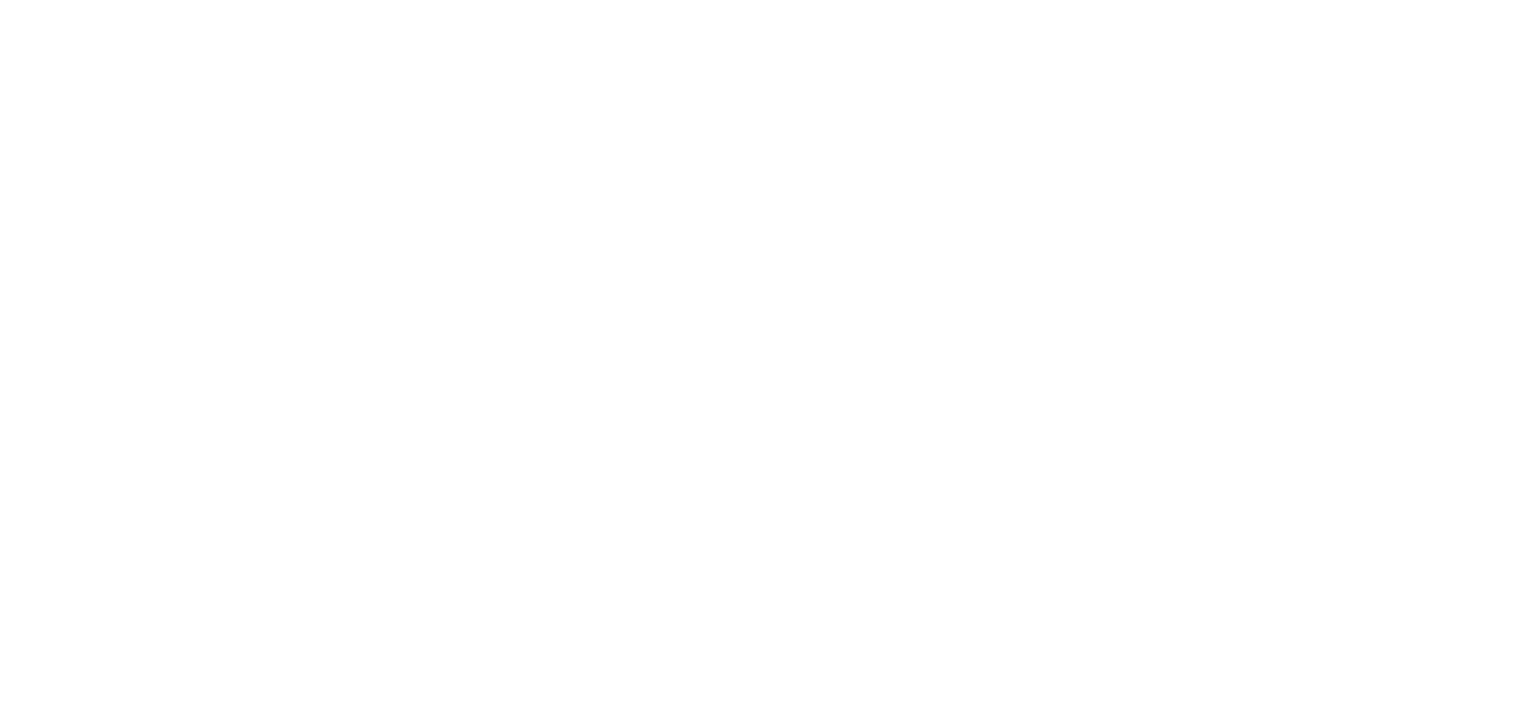 scroll, scrollTop: 0, scrollLeft: 0, axis: both 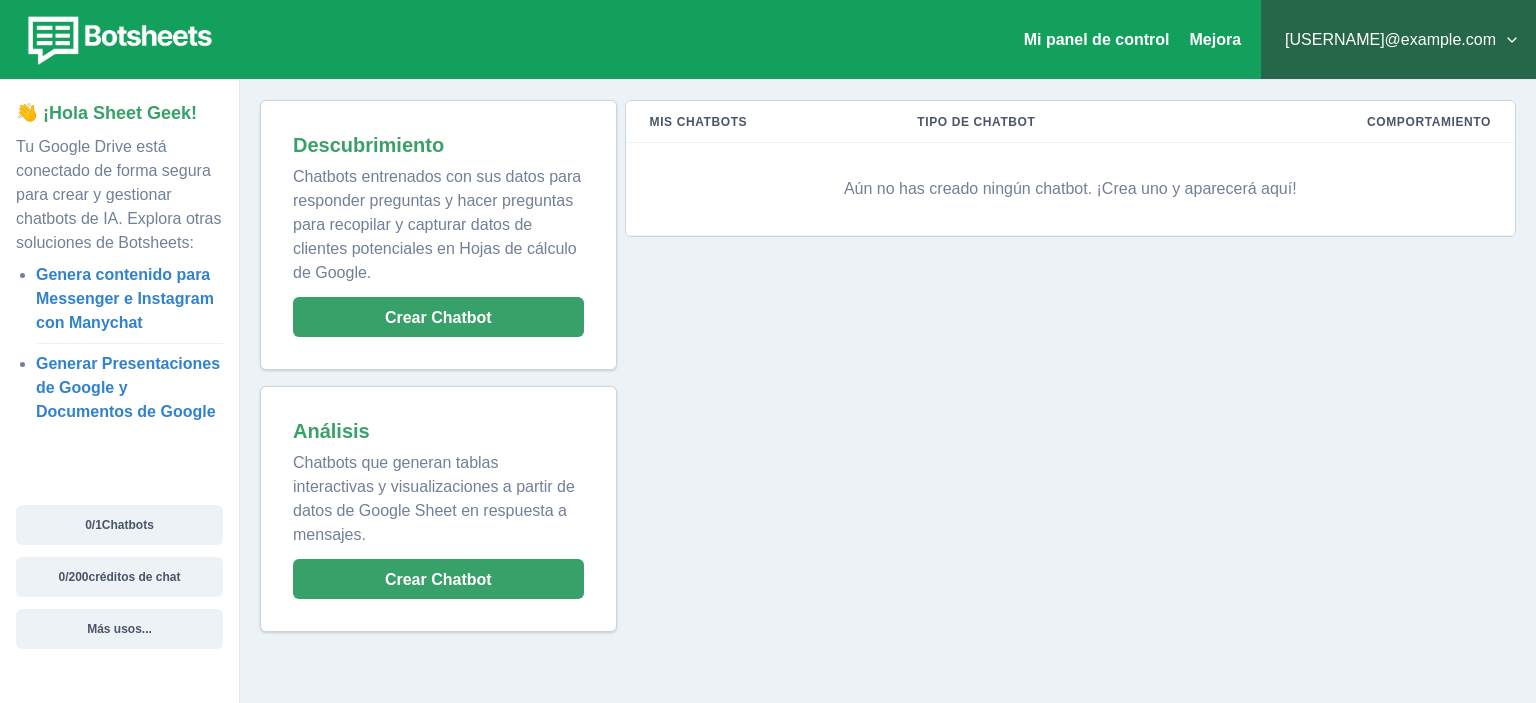 click on "[USERNAME]@example.com" at bounding box center [1398, 40] 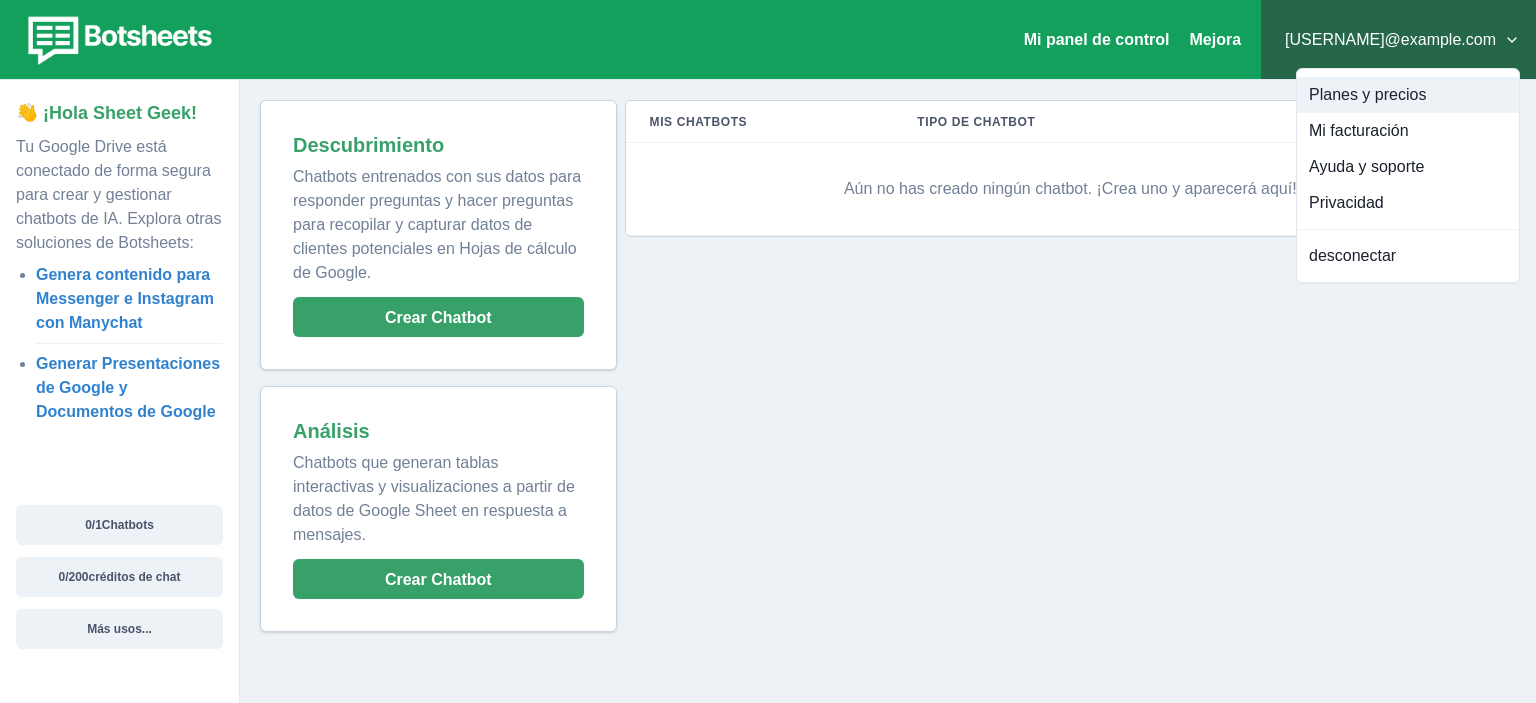 click on "Planes y precios" at bounding box center (1408, 95) 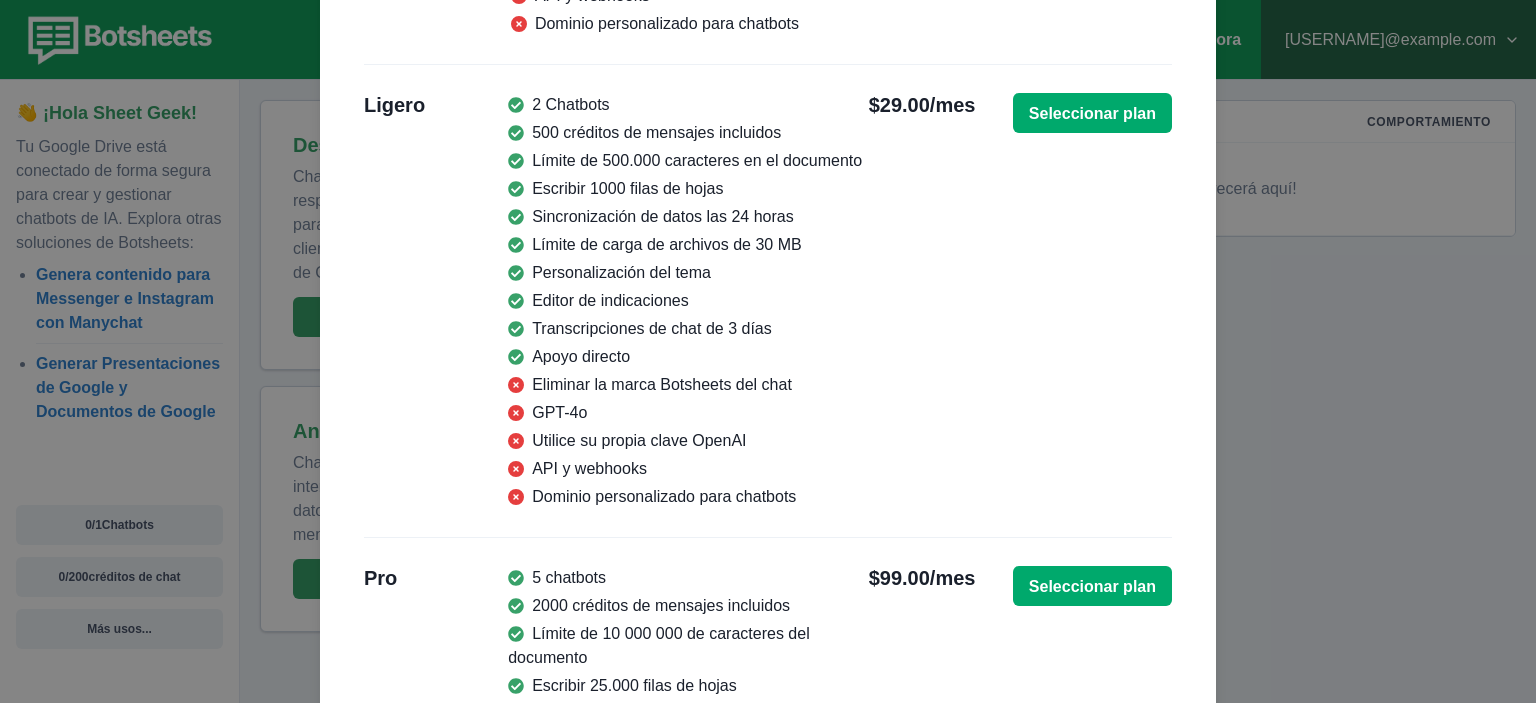 scroll, scrollTop: 533, scrollLeft: 0, axis: vertical 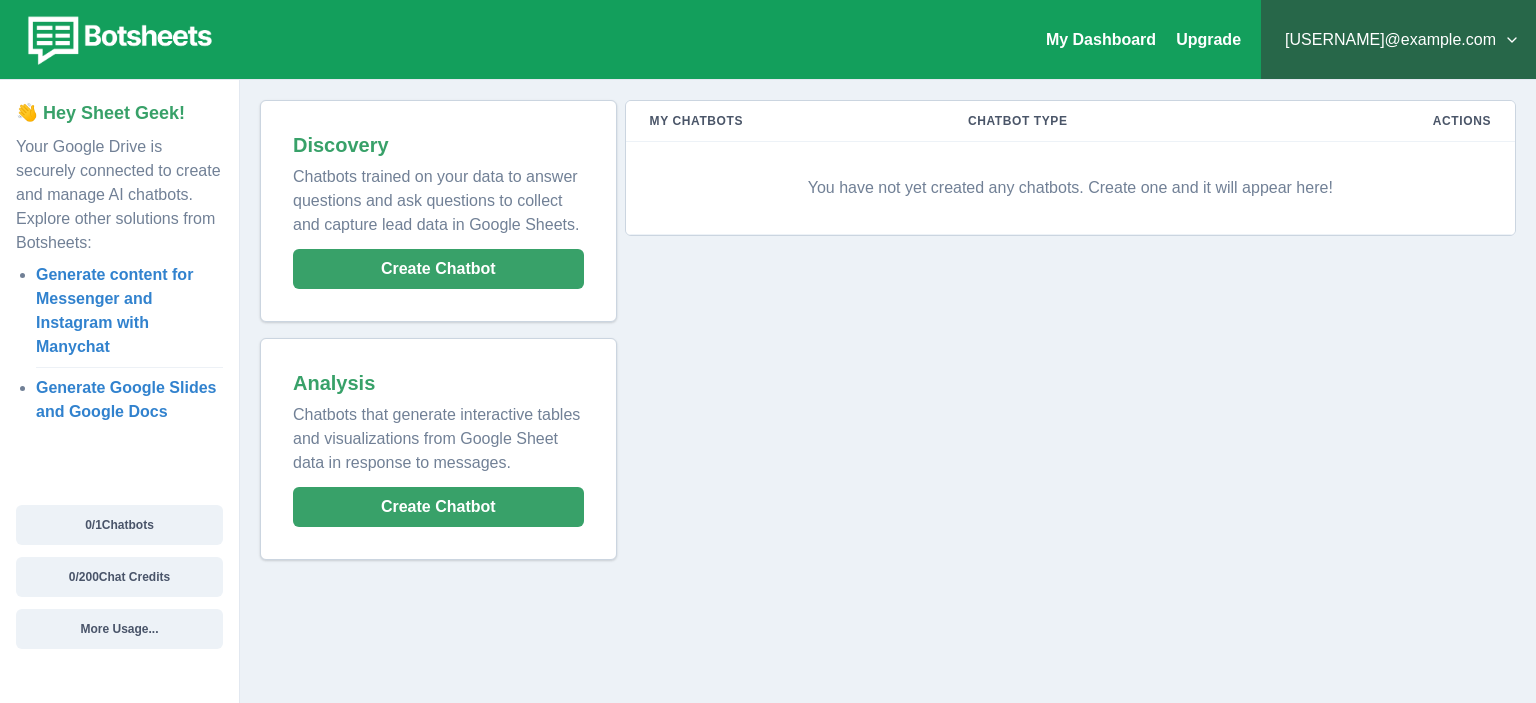 click on "[USERNAME]@example.com" at bounding box center (1398, 40) 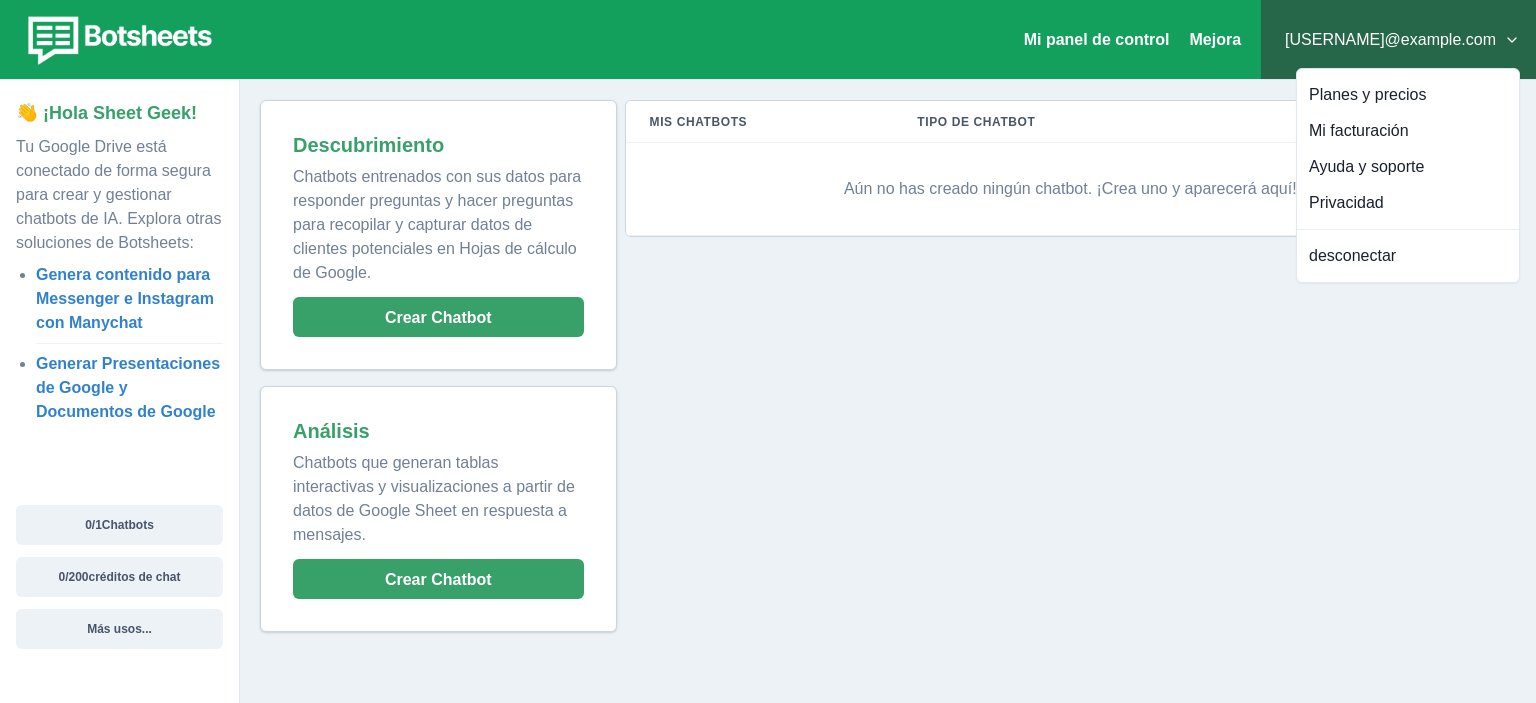 click on "Mis chatbots Tipo de chatbot Comportamiento Aún no has creado ningún chatbot. ¡Crea uno y aparecerá aquí!" at bounding box center [1066, 366] 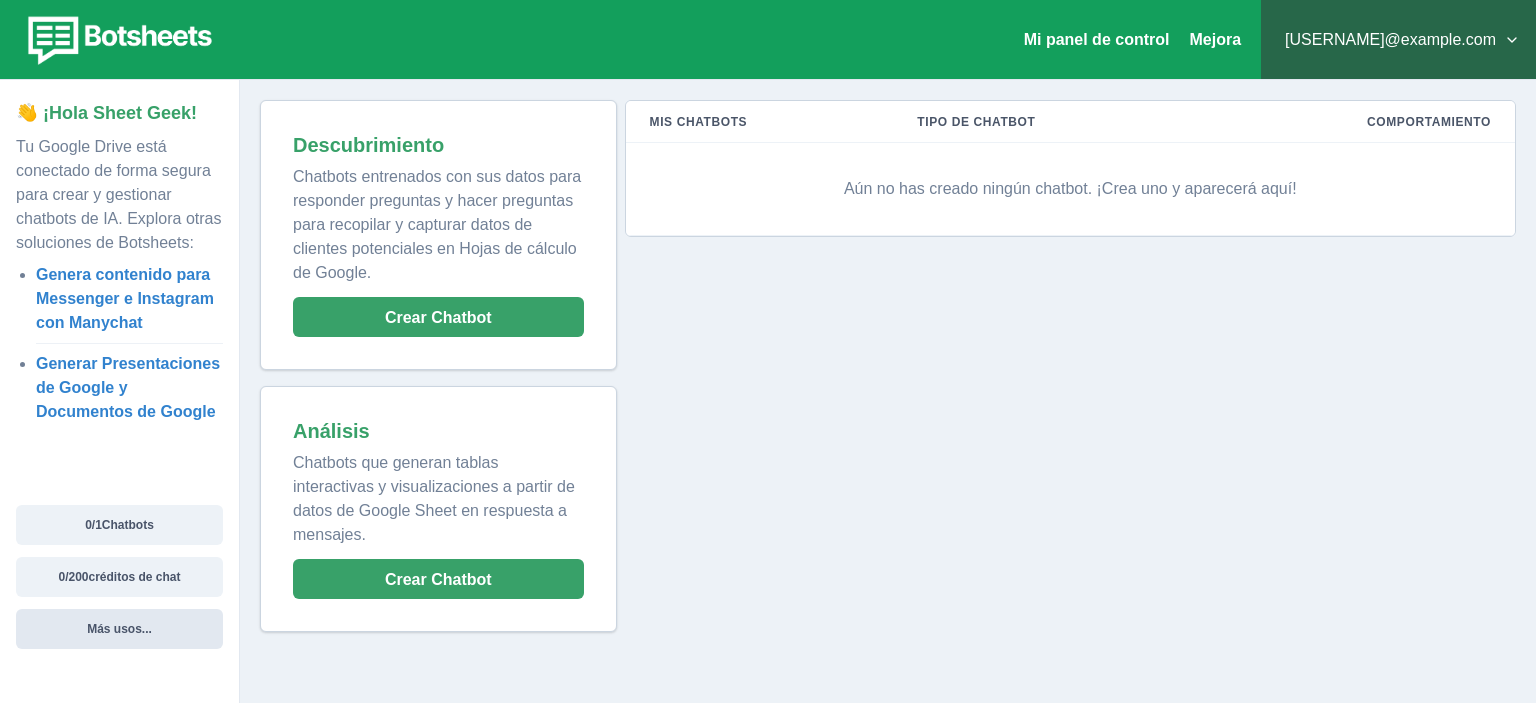 click on "Más usos..." at bounding box center [119, 629] 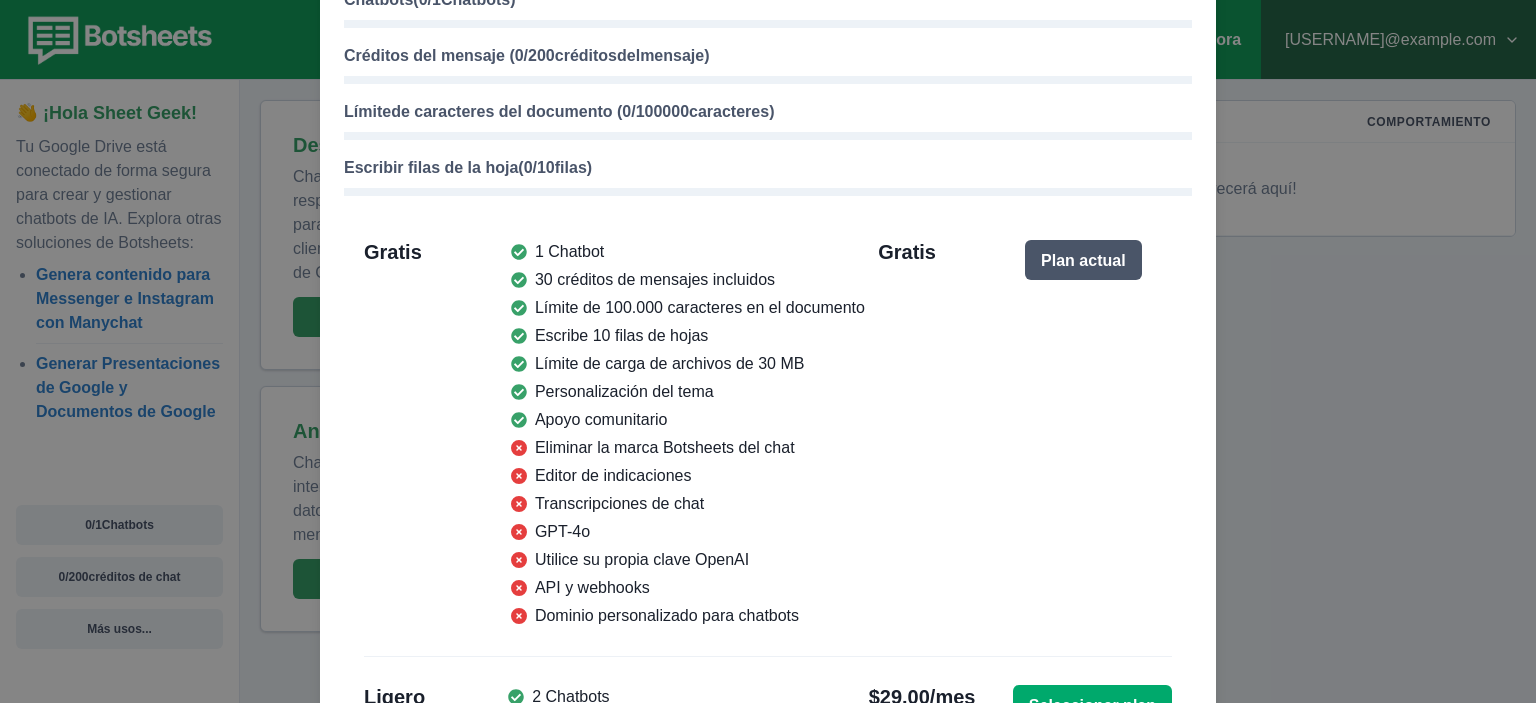 scroll, scrollTop: 0, scrollLeft: 0, axis: both 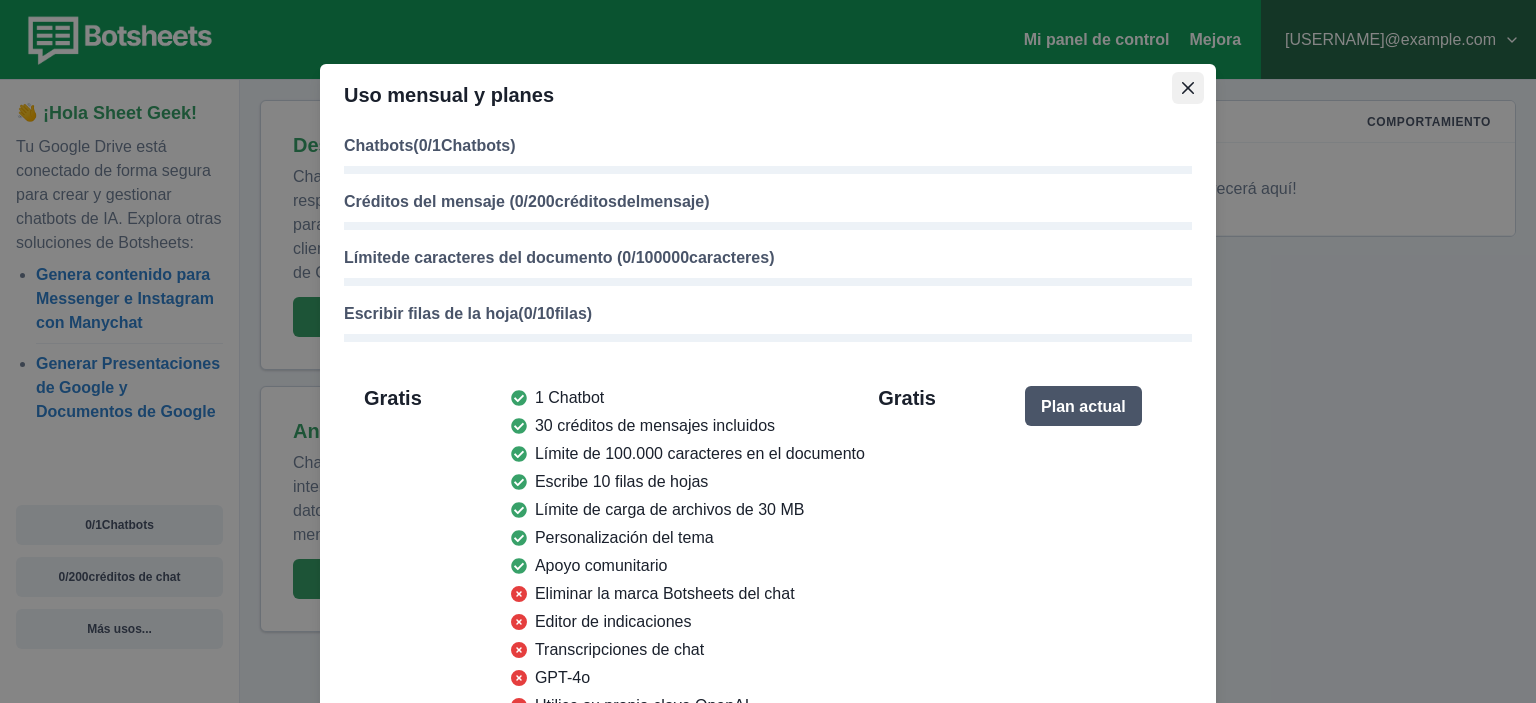 click at bounding box center [1188, 88] 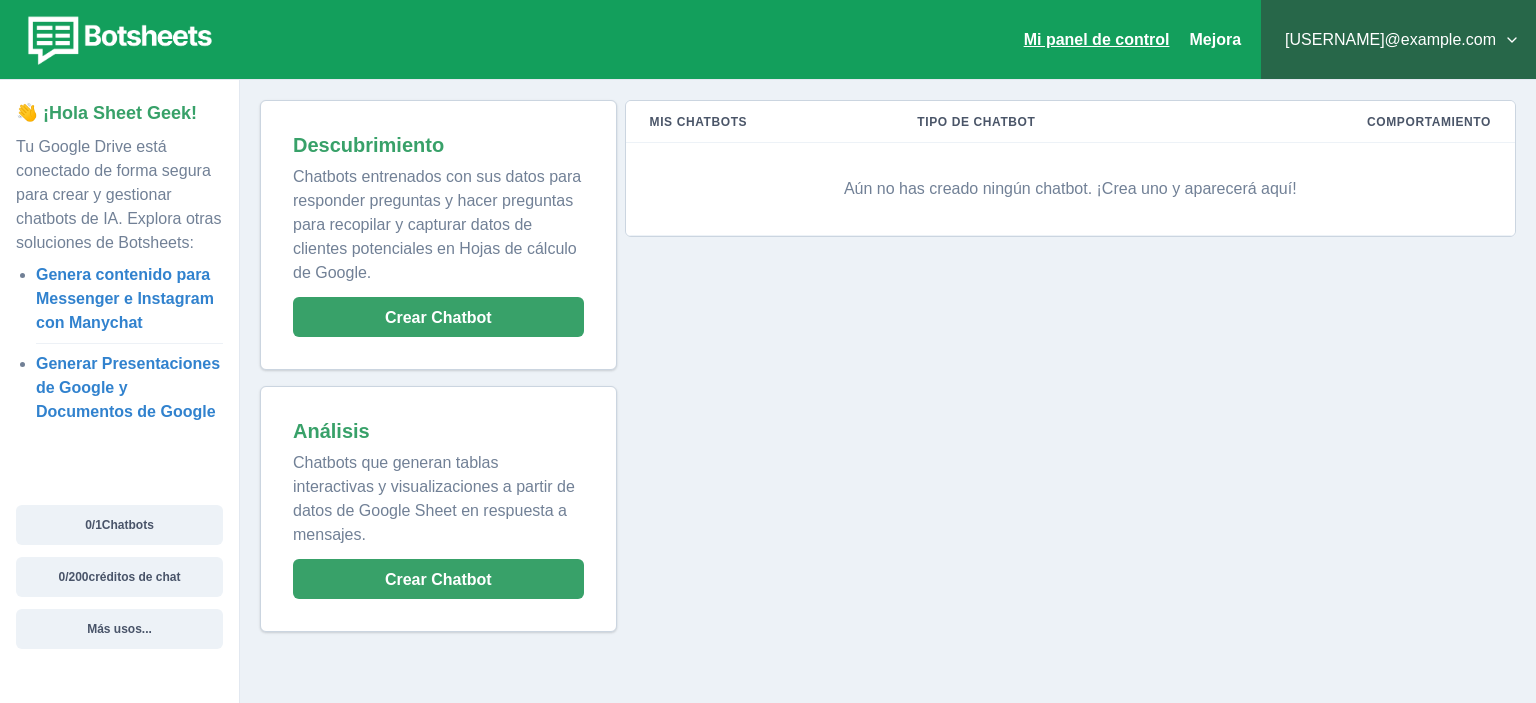 click on "Mi panel de control" at bounding box center [1097, 39] 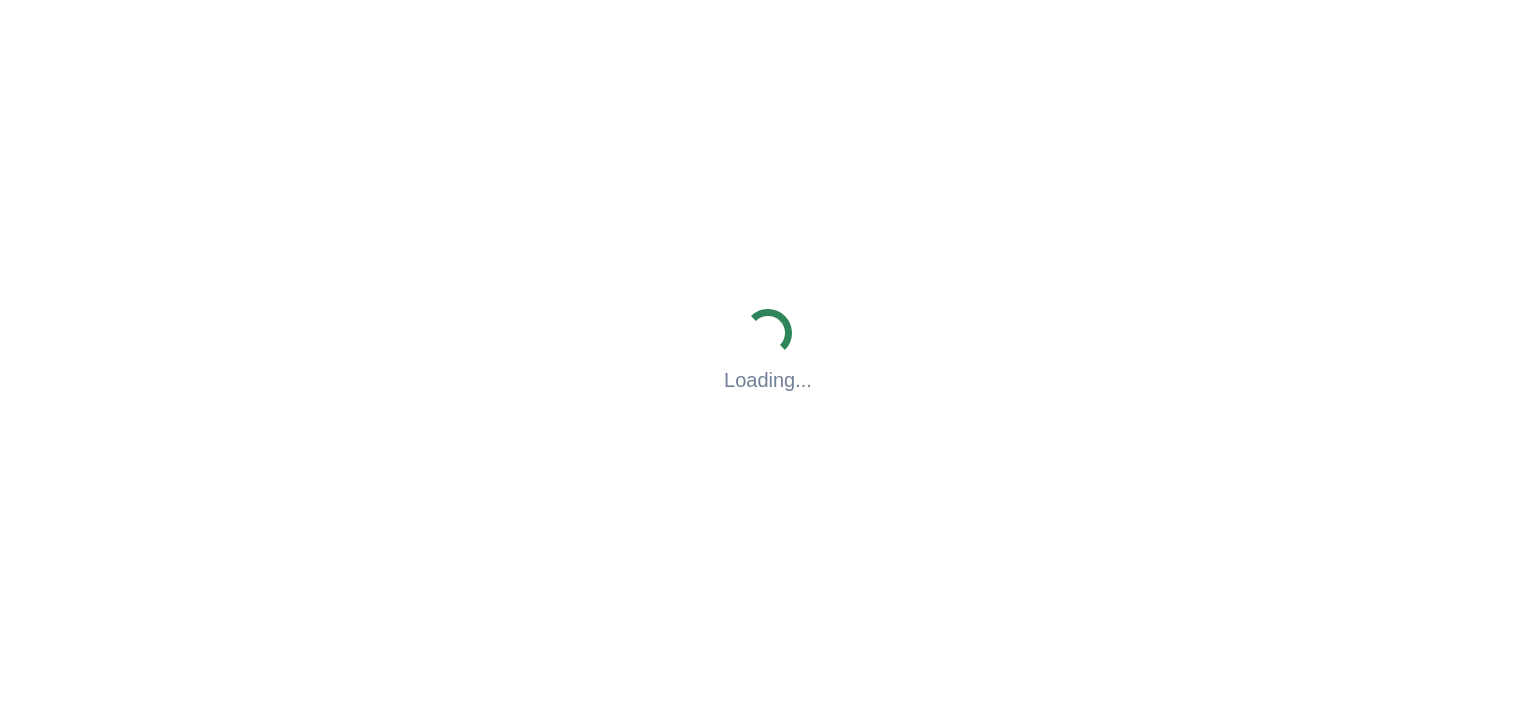 scroll, scrollTop: 0, scrollLeft: 0, axis: both 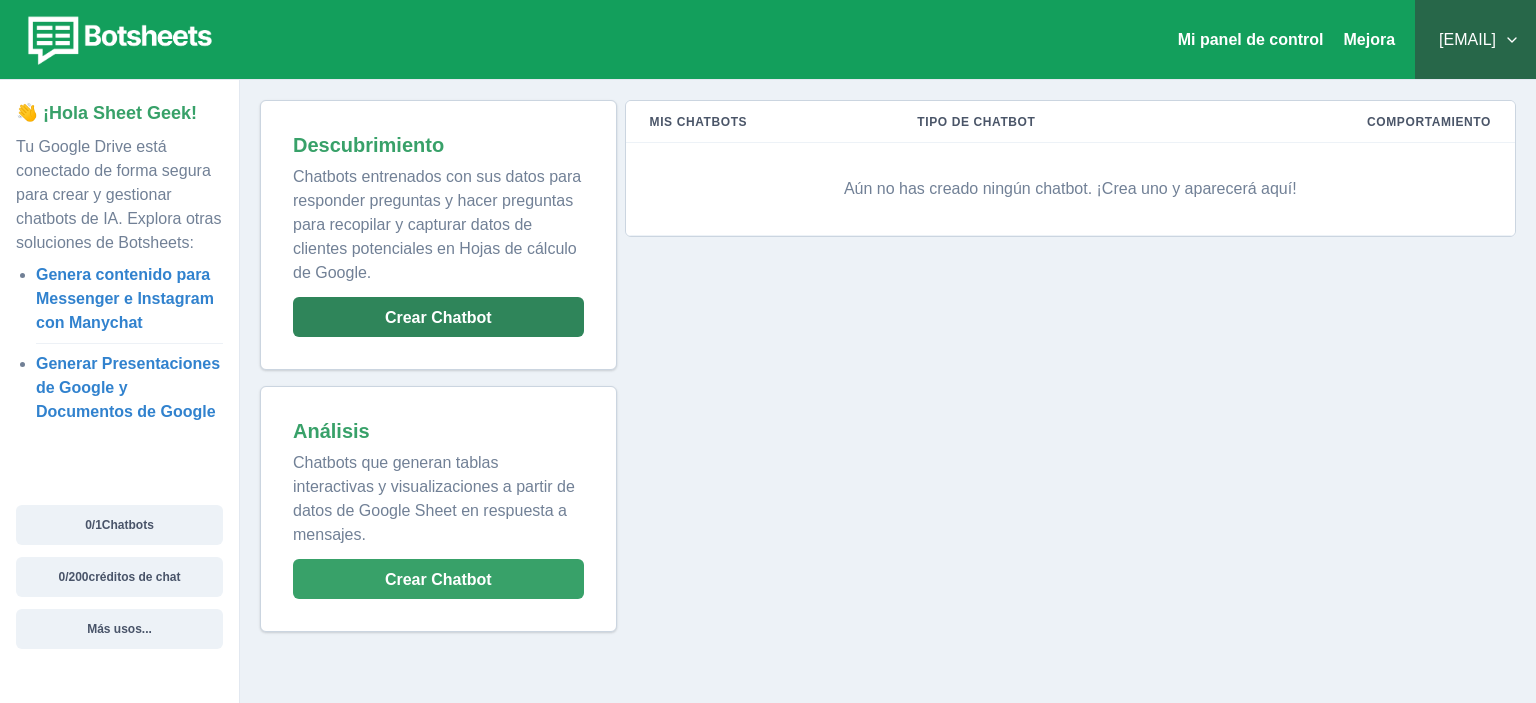 click on "Crear Chatbot" at bounding box center [438, 317] 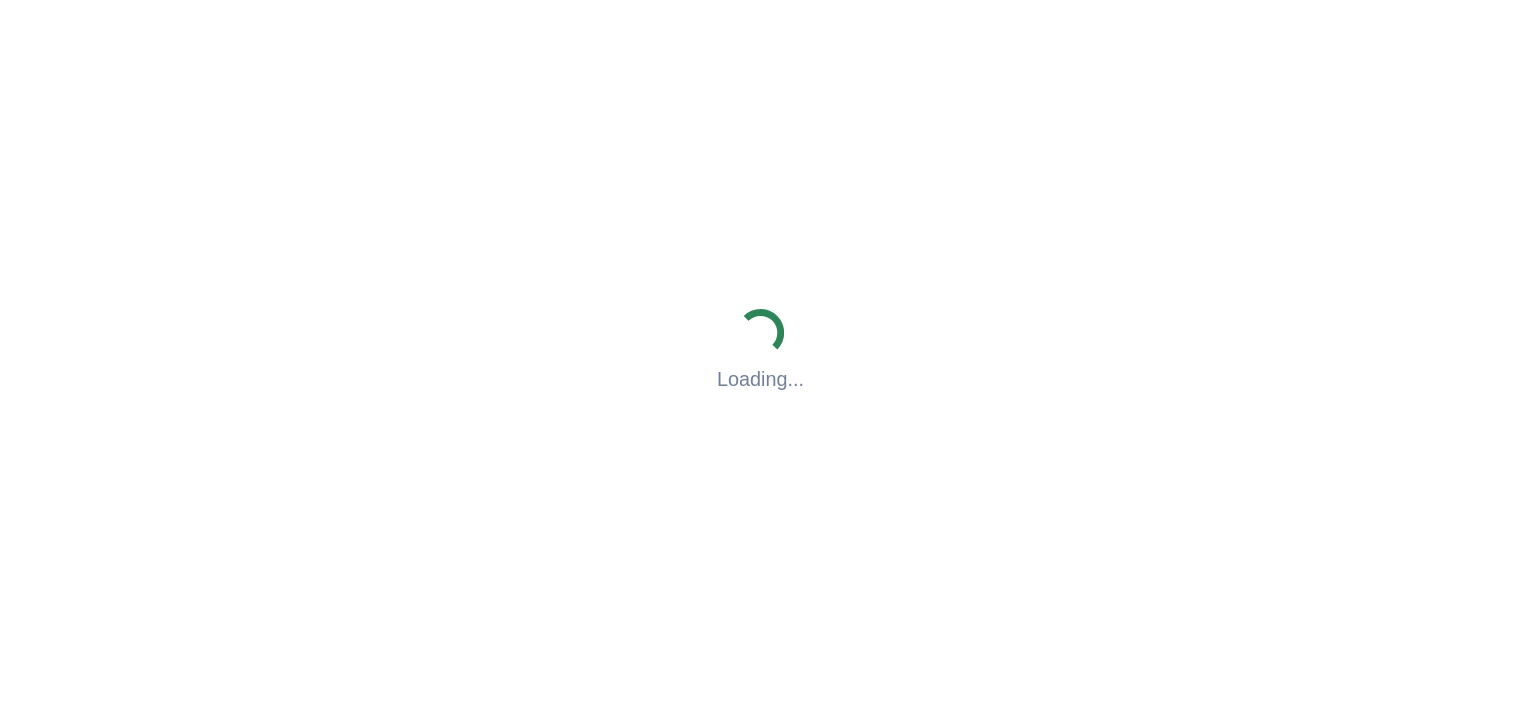 scroll, scrollTop: 0, scrollLeft: 0, axis: both 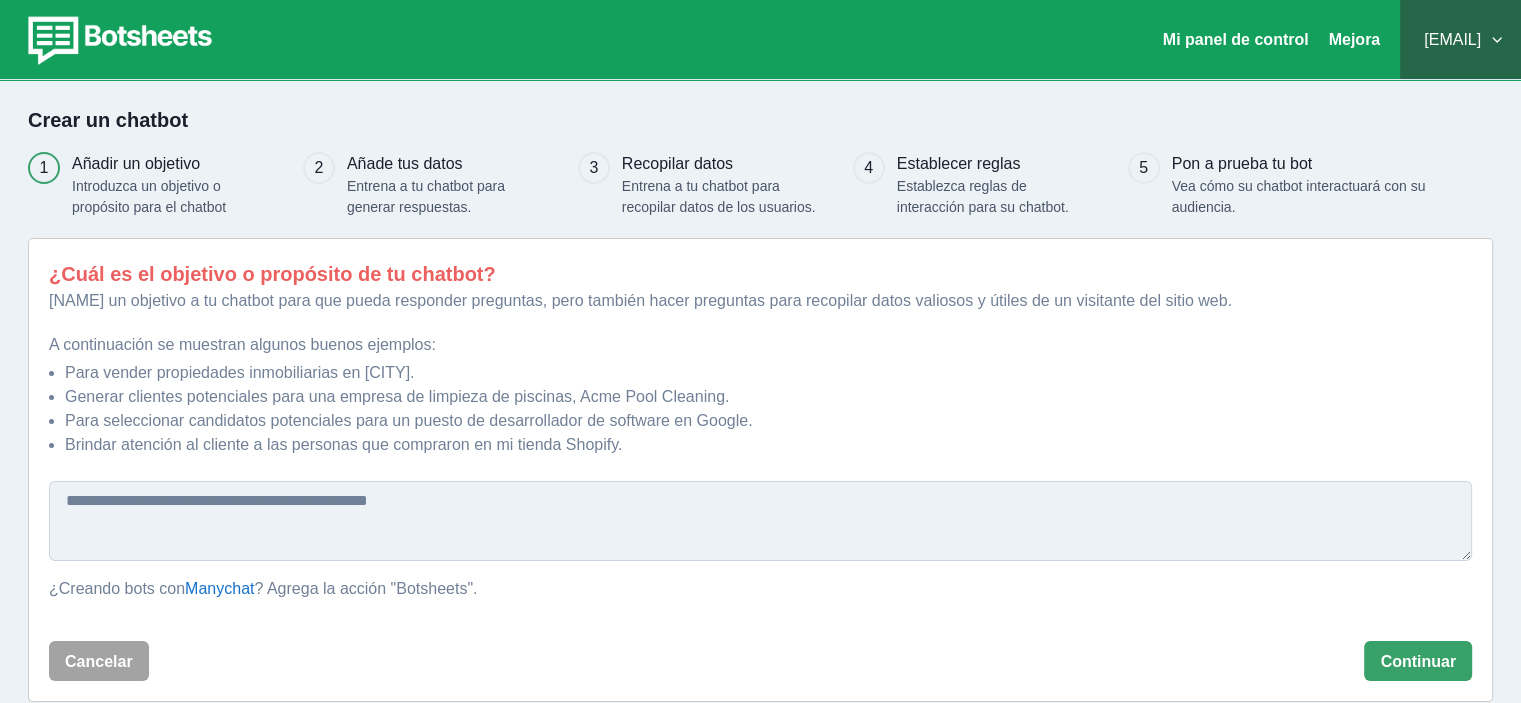 drag, startPoint x: 595, startPoint y: 411, endPoint x: 476, endPoint y: 563, distance: 193.04144 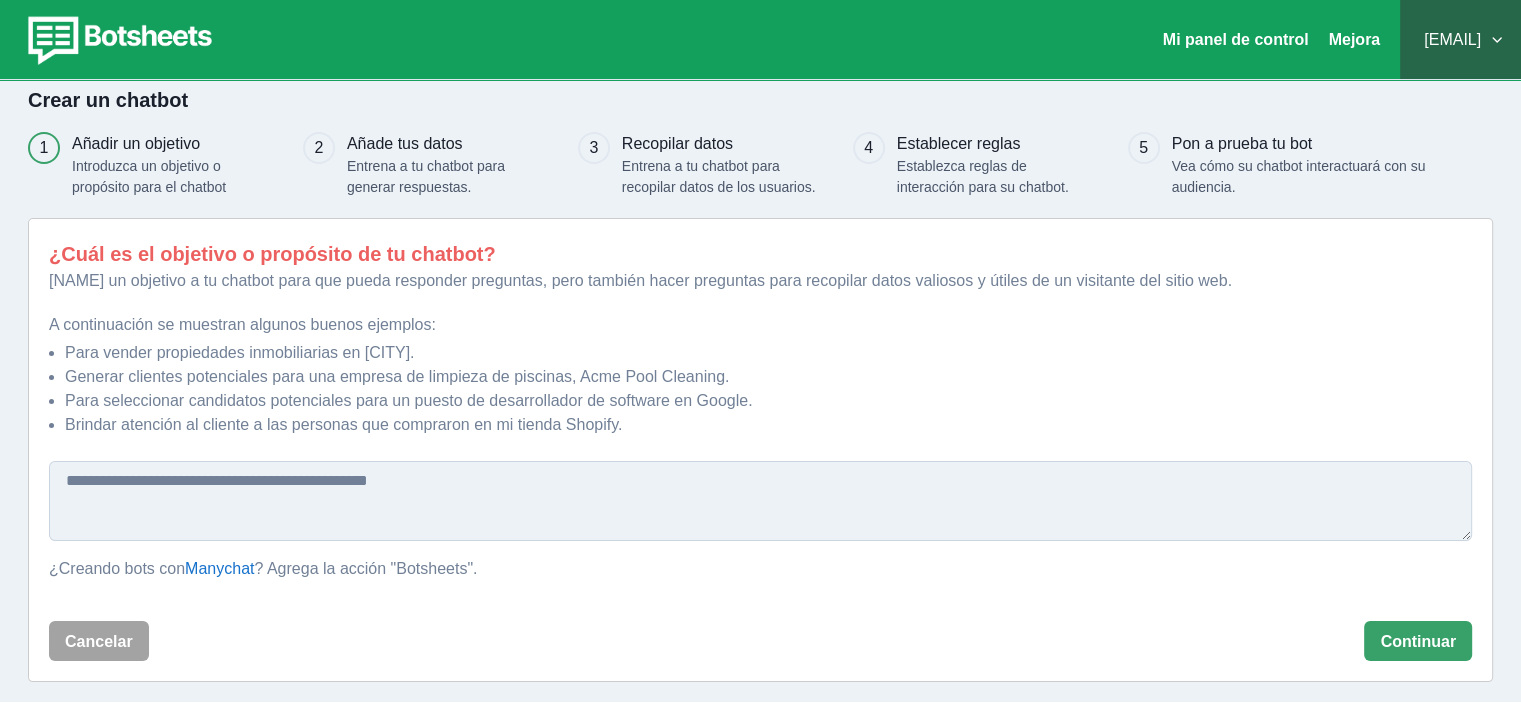 scroll, scrollTop: 26, scrollLeft: 0, axis: vertical 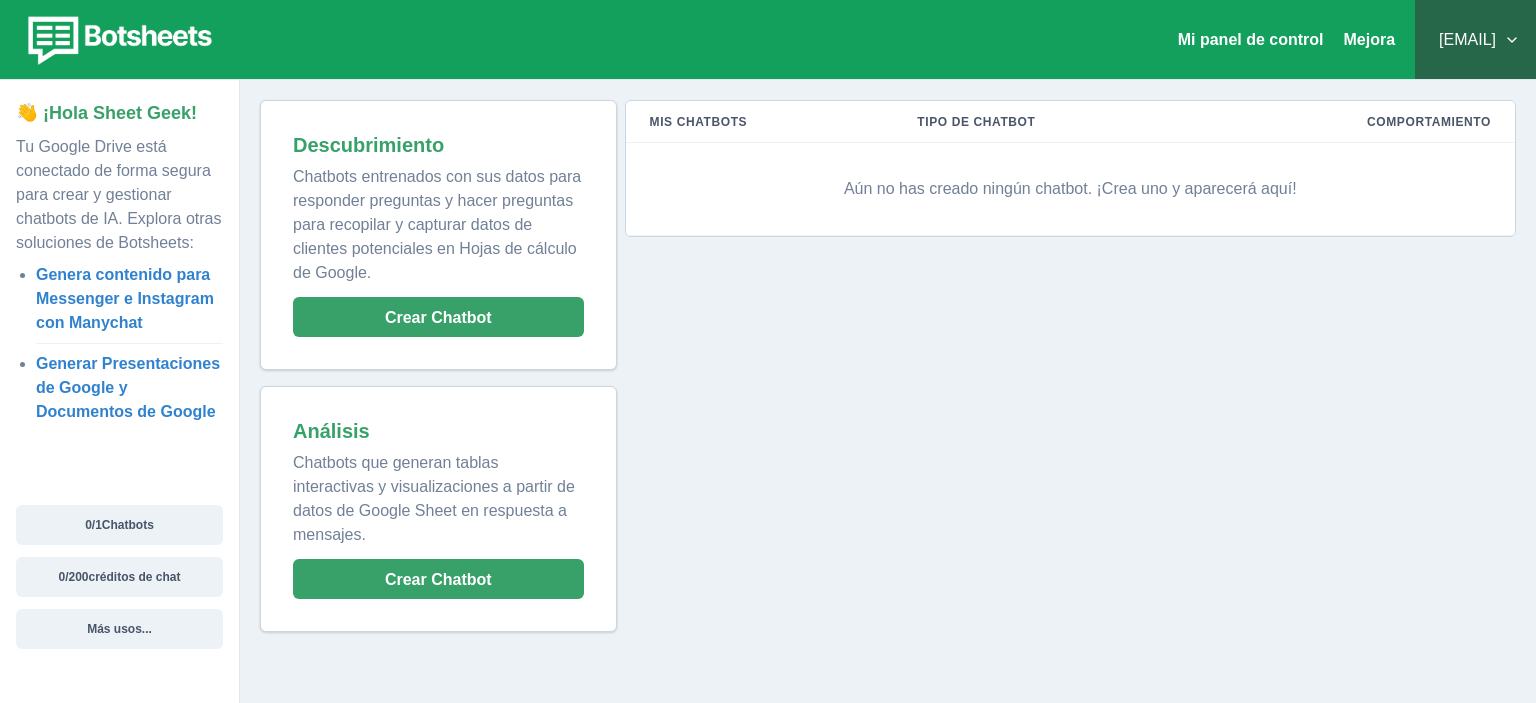 click on "Tipo de chatbot" at bounding box center [976, 122] 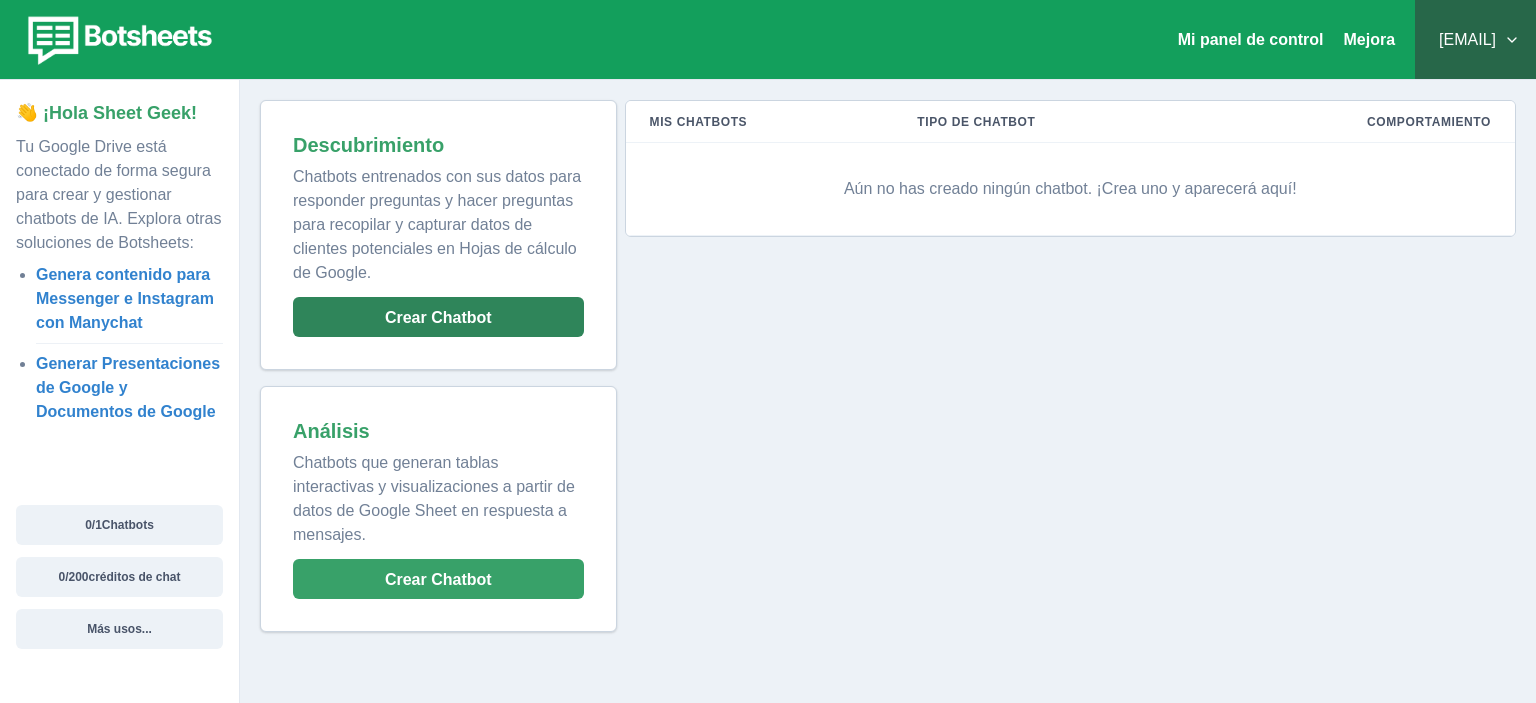 click on "Crear Chatbot" at bounding box center (438, 317) 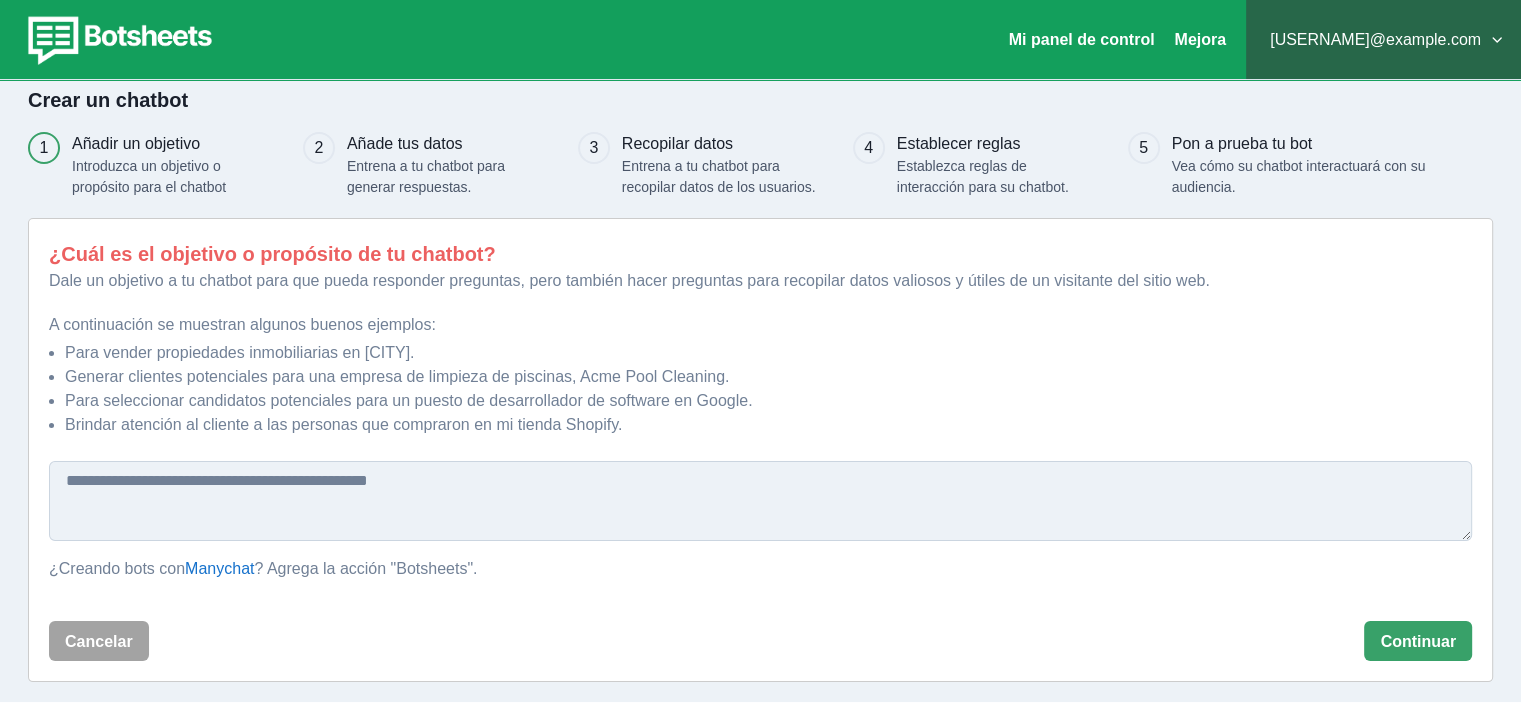 scroll, scrollTop: 26, scrollLeft: 0, axis: vertical 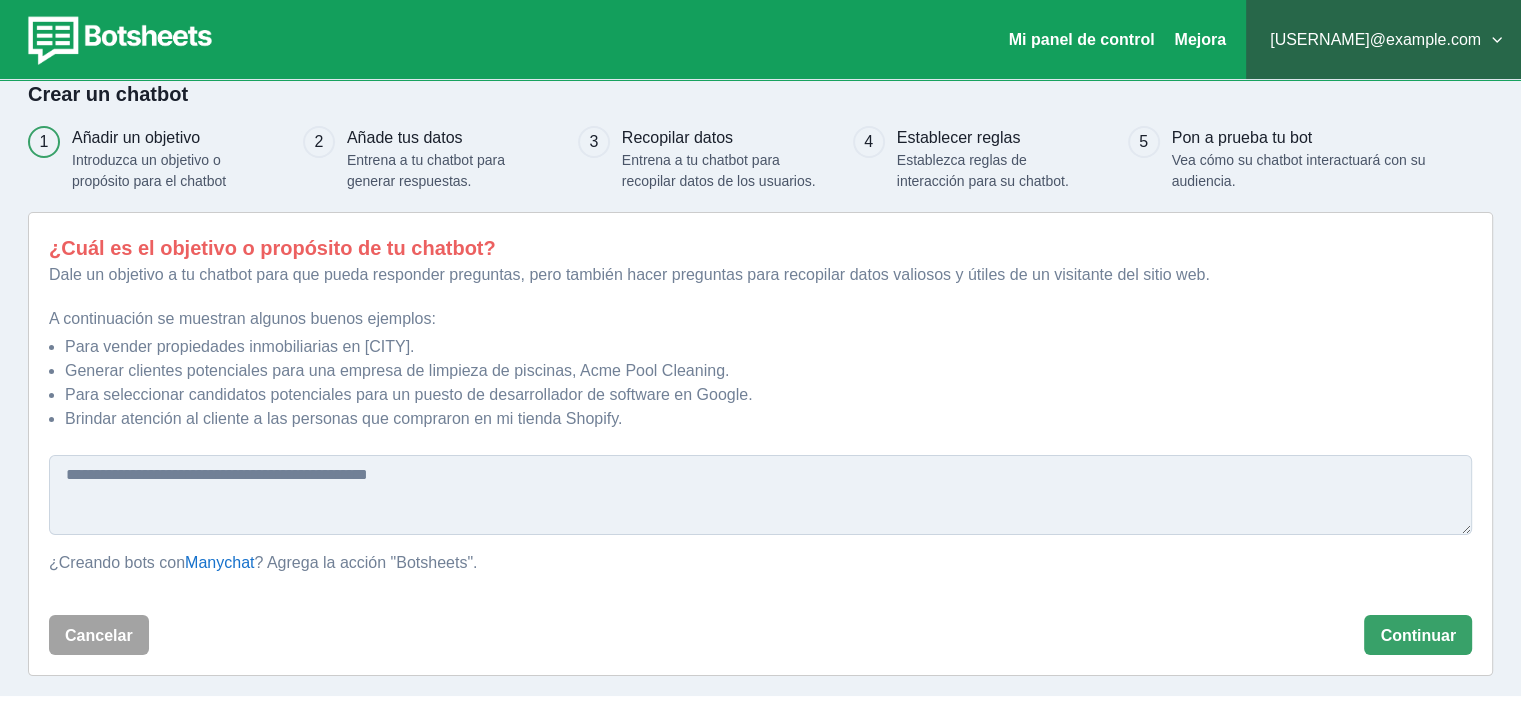 click at bounding box center (760, 495) 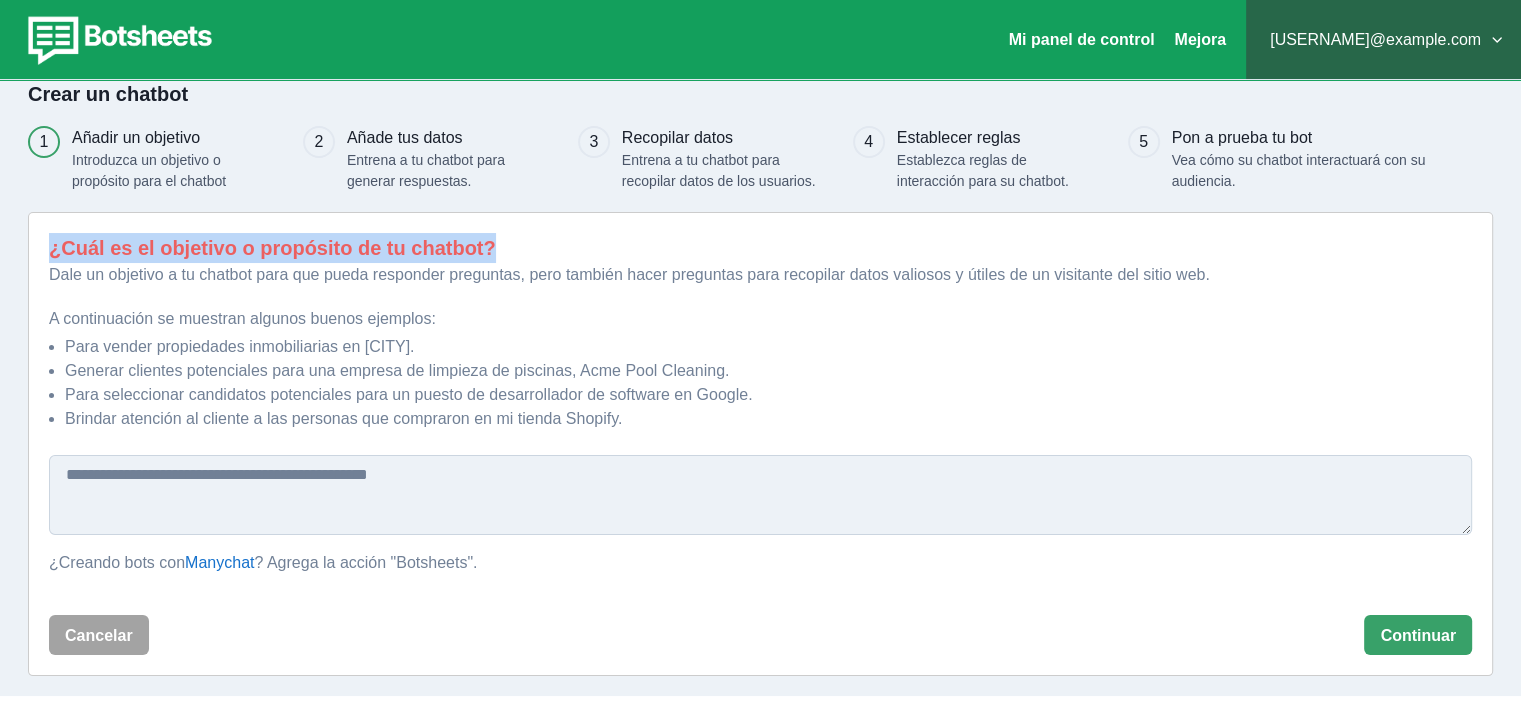 drag, startPoint x: 48, startPoint y: 251, endPoint x: 492, endPoint y: 254, distance: 444.01013 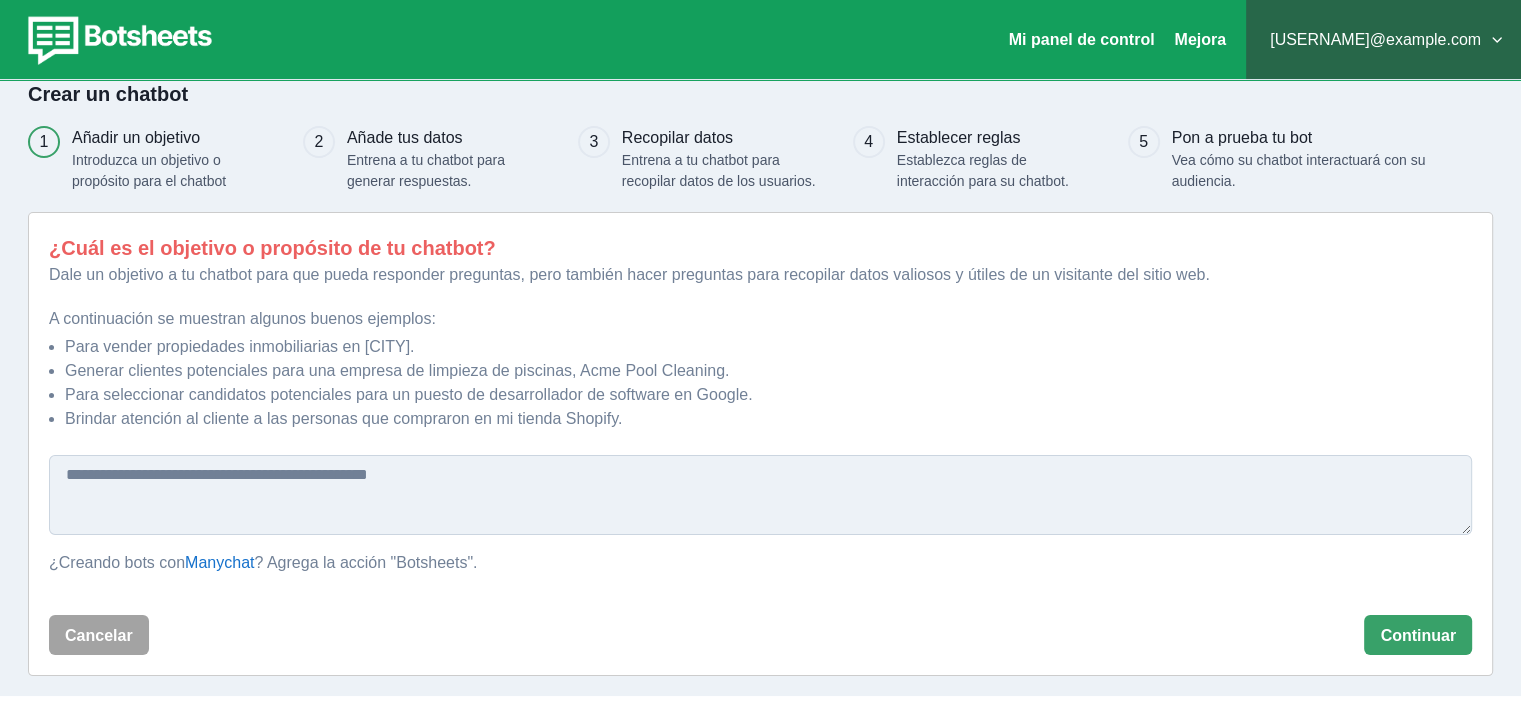 click at bounding box center (760, 495) 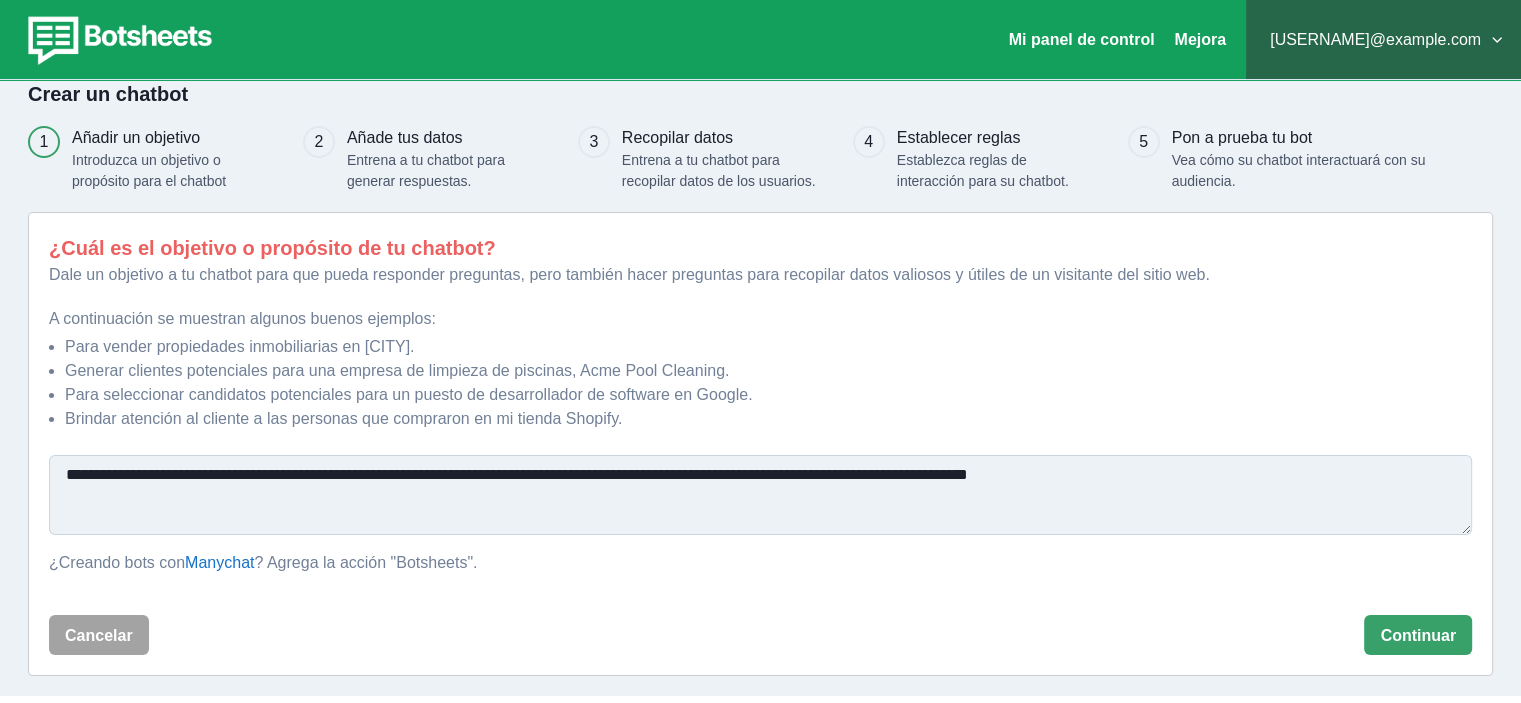 click on "**********" at bounding box center (760, 495) 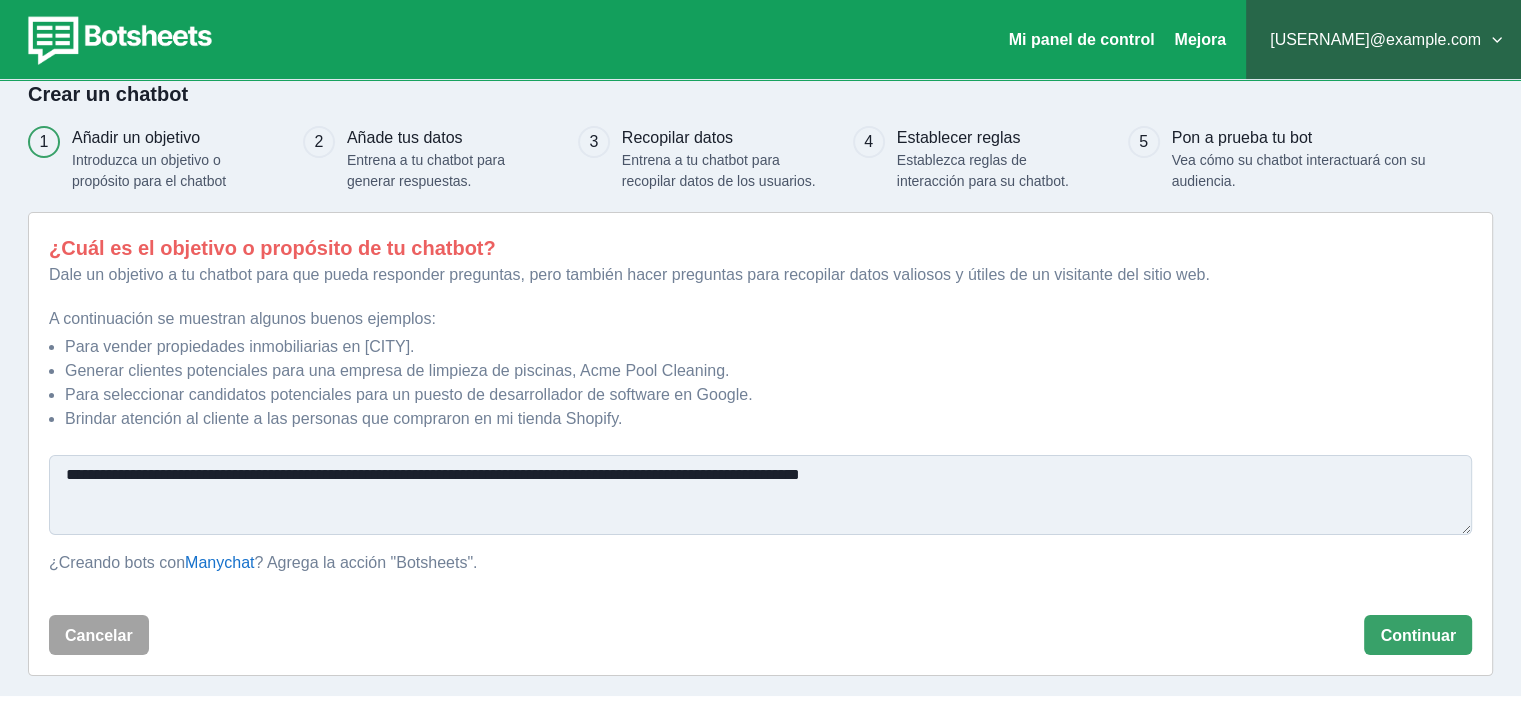 paste on "**********" 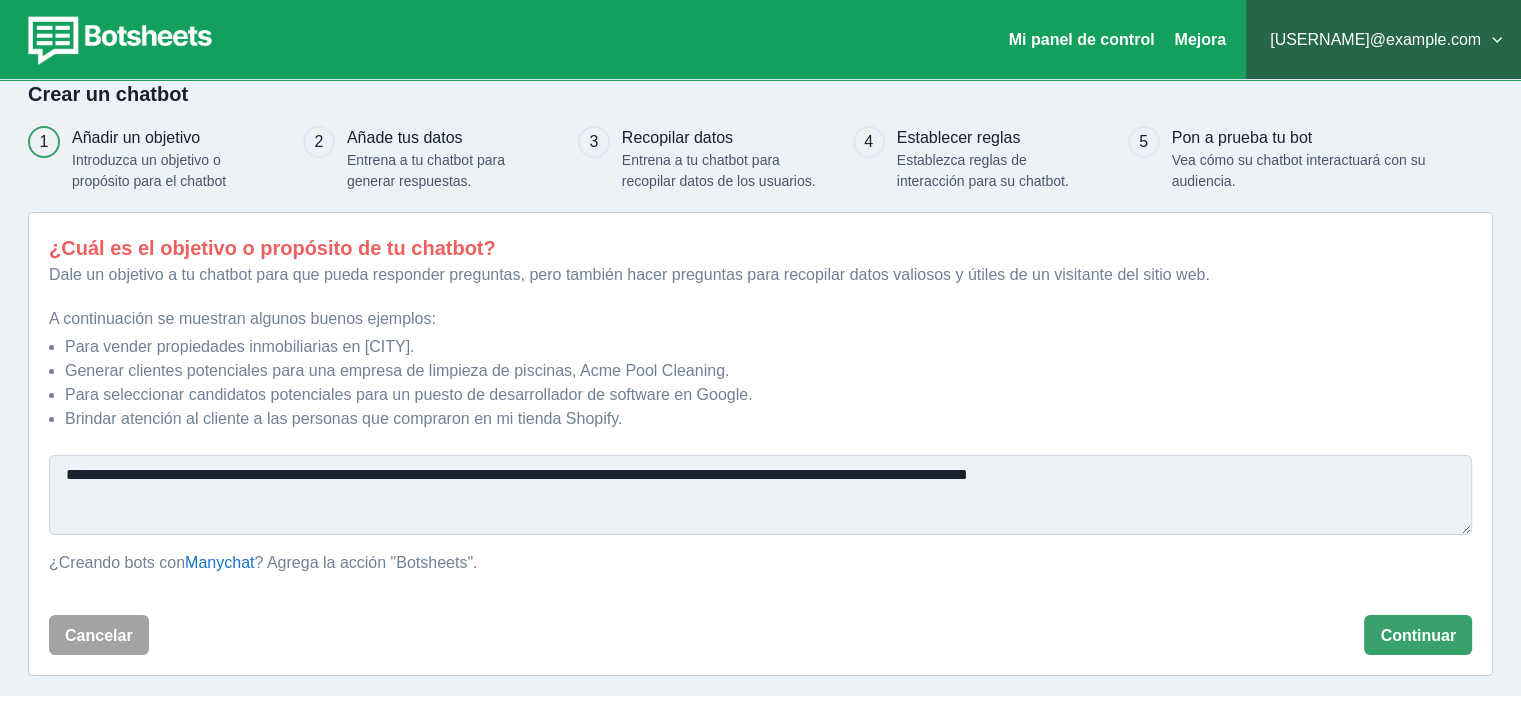 drag, startPoint x: 1132, startPoint y: 468, endPoint x: 1102, endPoint y: 476, distance: 31.04835 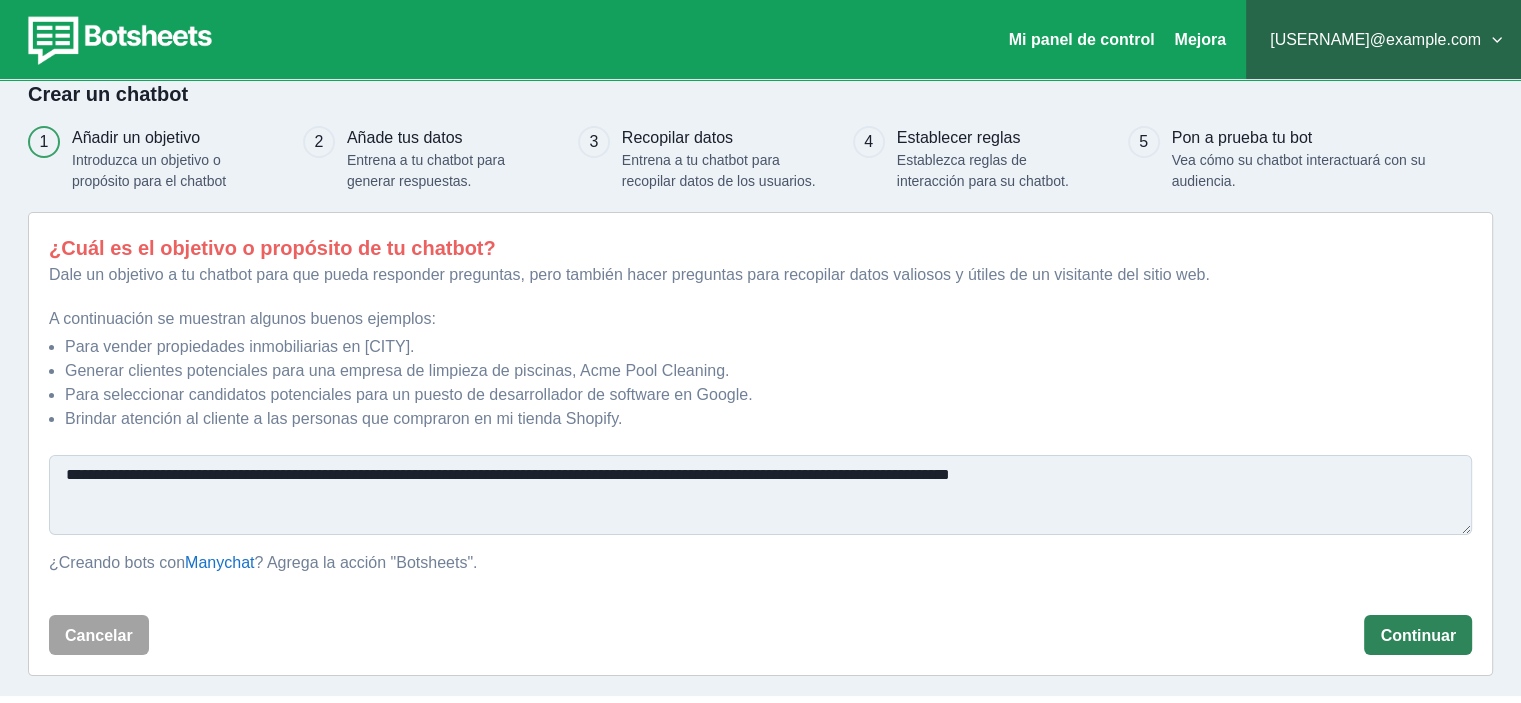 type on "**********" 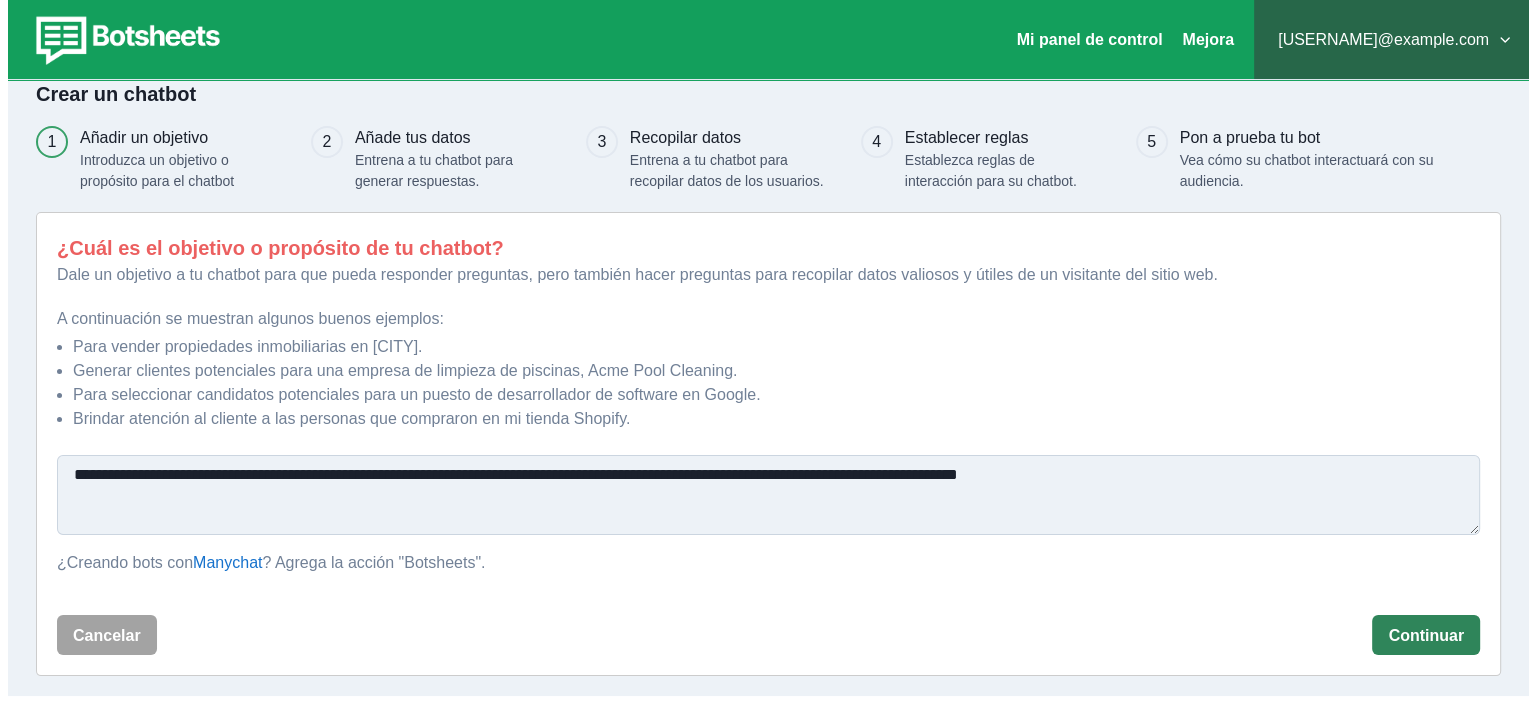 scroll, scrollTop: 0, scrollLeft: 0, axis: both 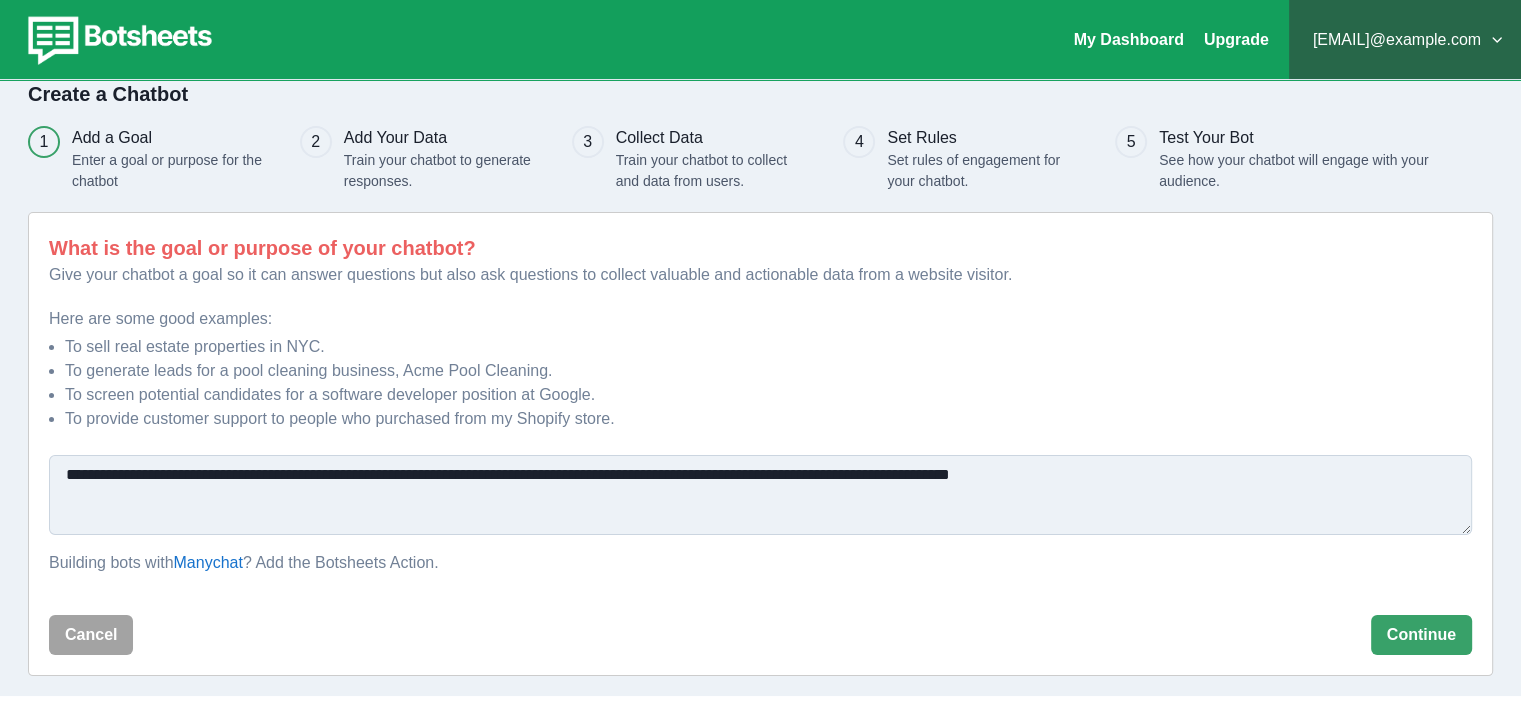 click on "**********" at bounding box center (760, 495) 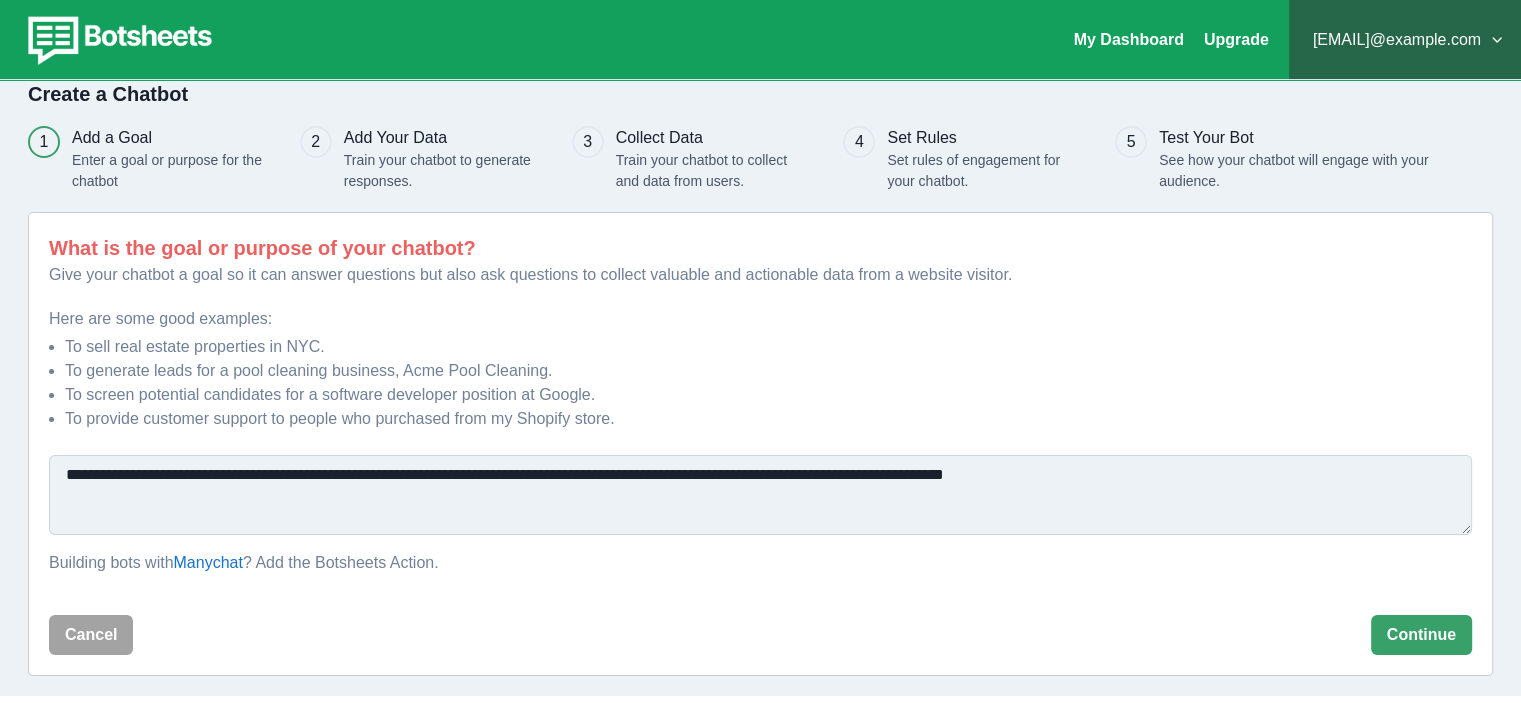 type on "**********" 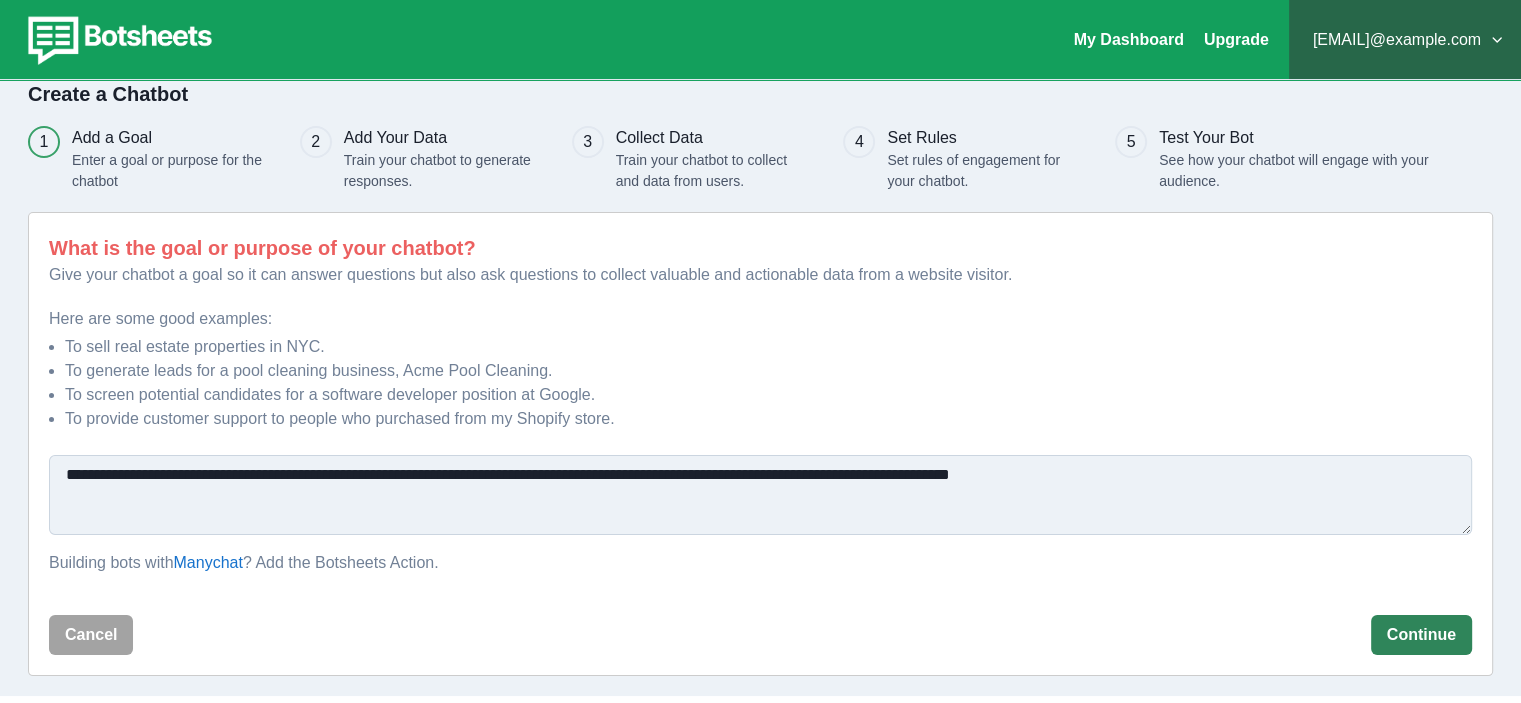 click on "Continue" at bounding box center (1421, 635) 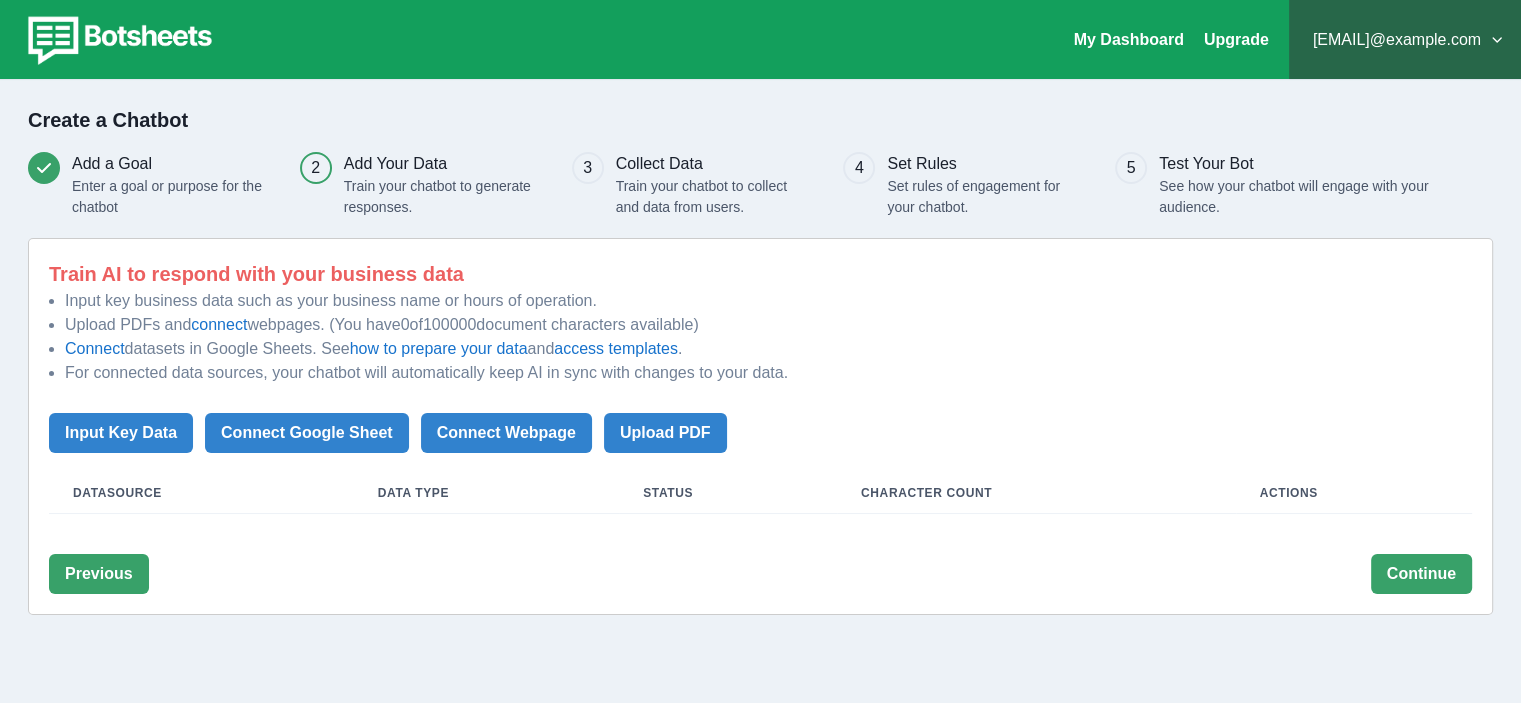 scroll, scrollTop: 0, scrollLeft: 0, axis: both 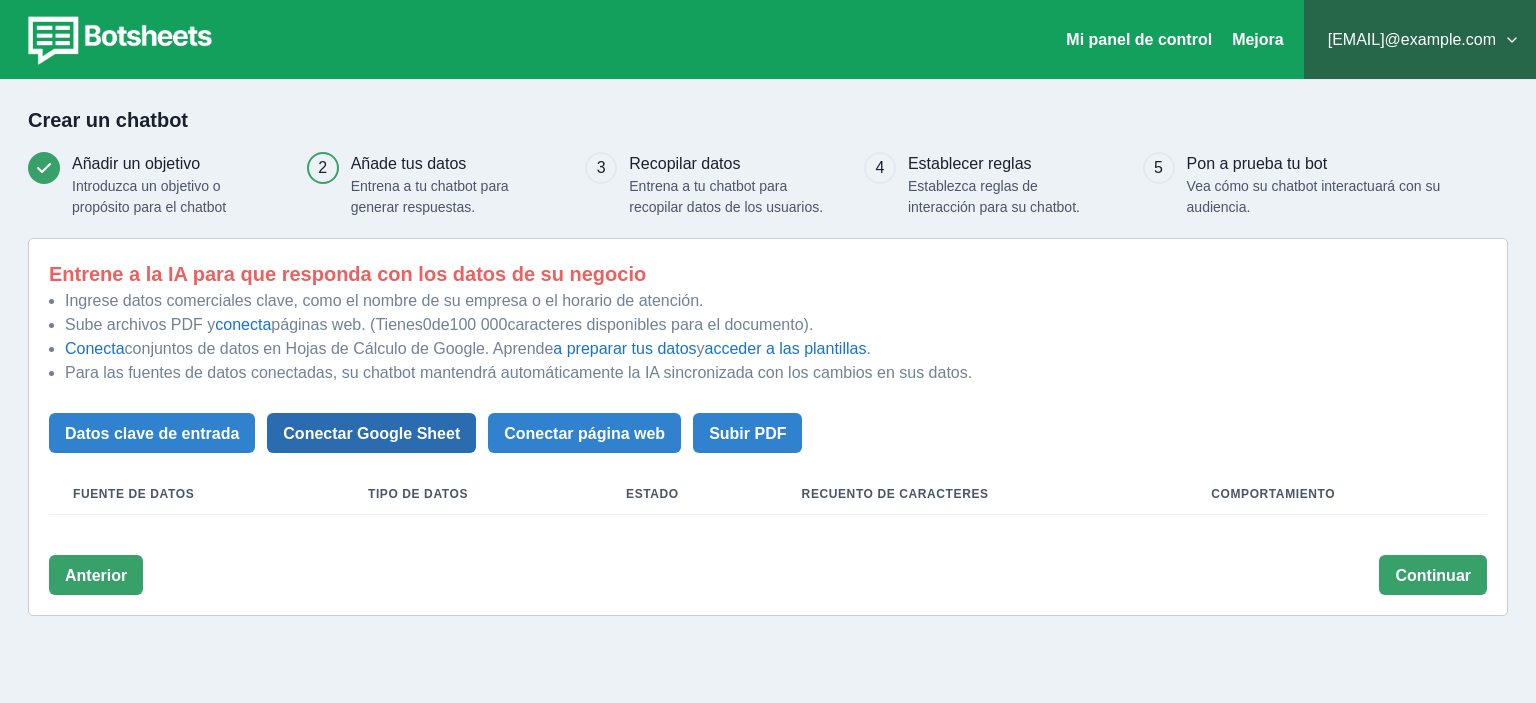 click on "Conectar Google Sheet" at bounding box center (371, 433) 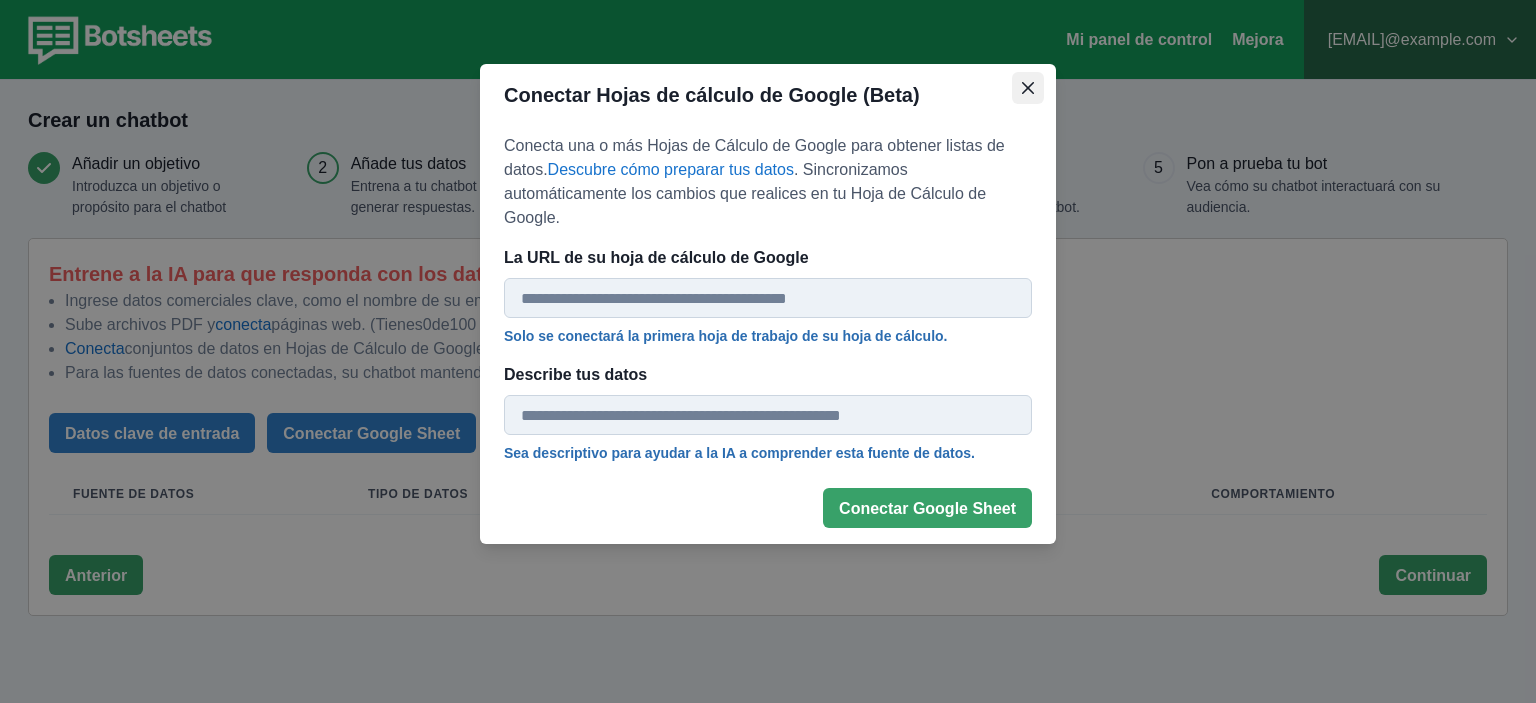 click at bounding box center [1028, 88] 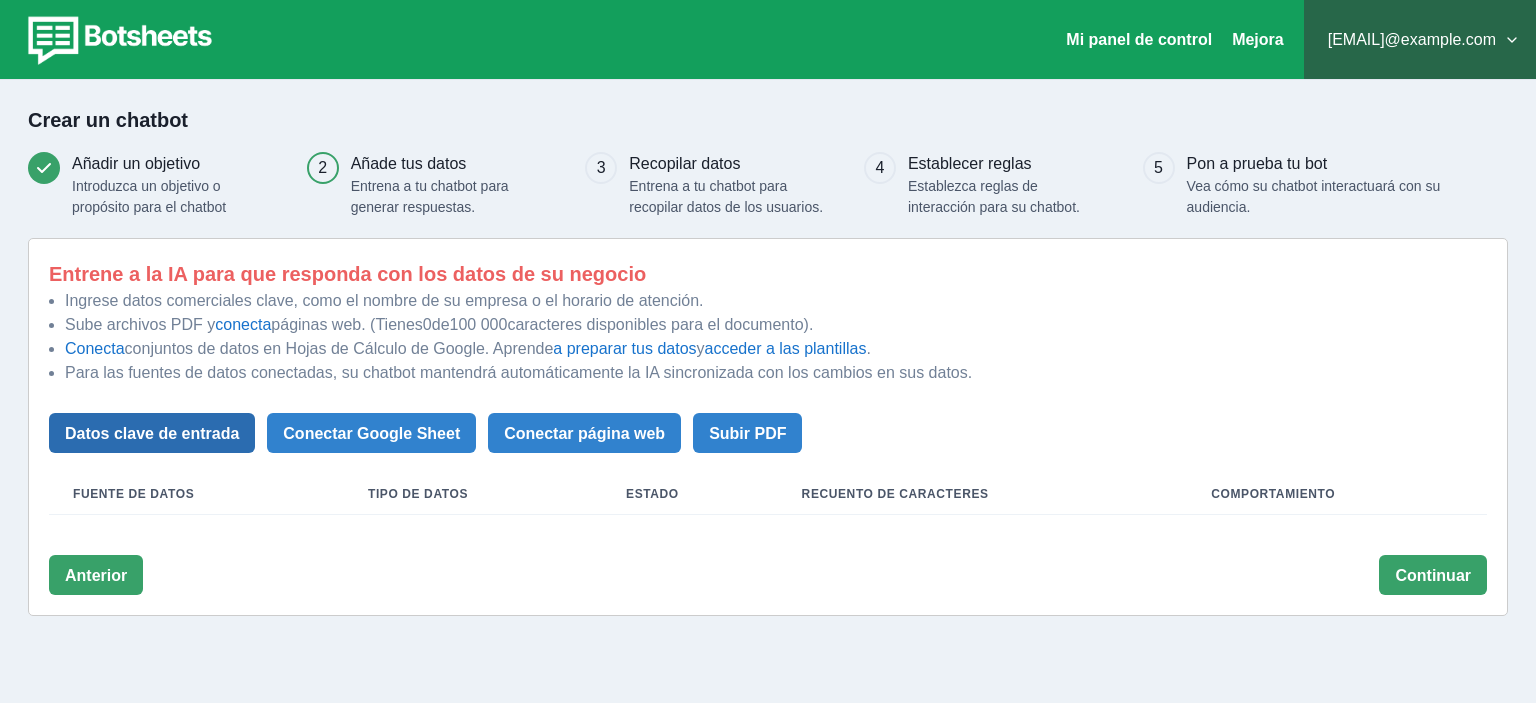 click on "Datos clave de entrada" at bounding box center [152, 433] 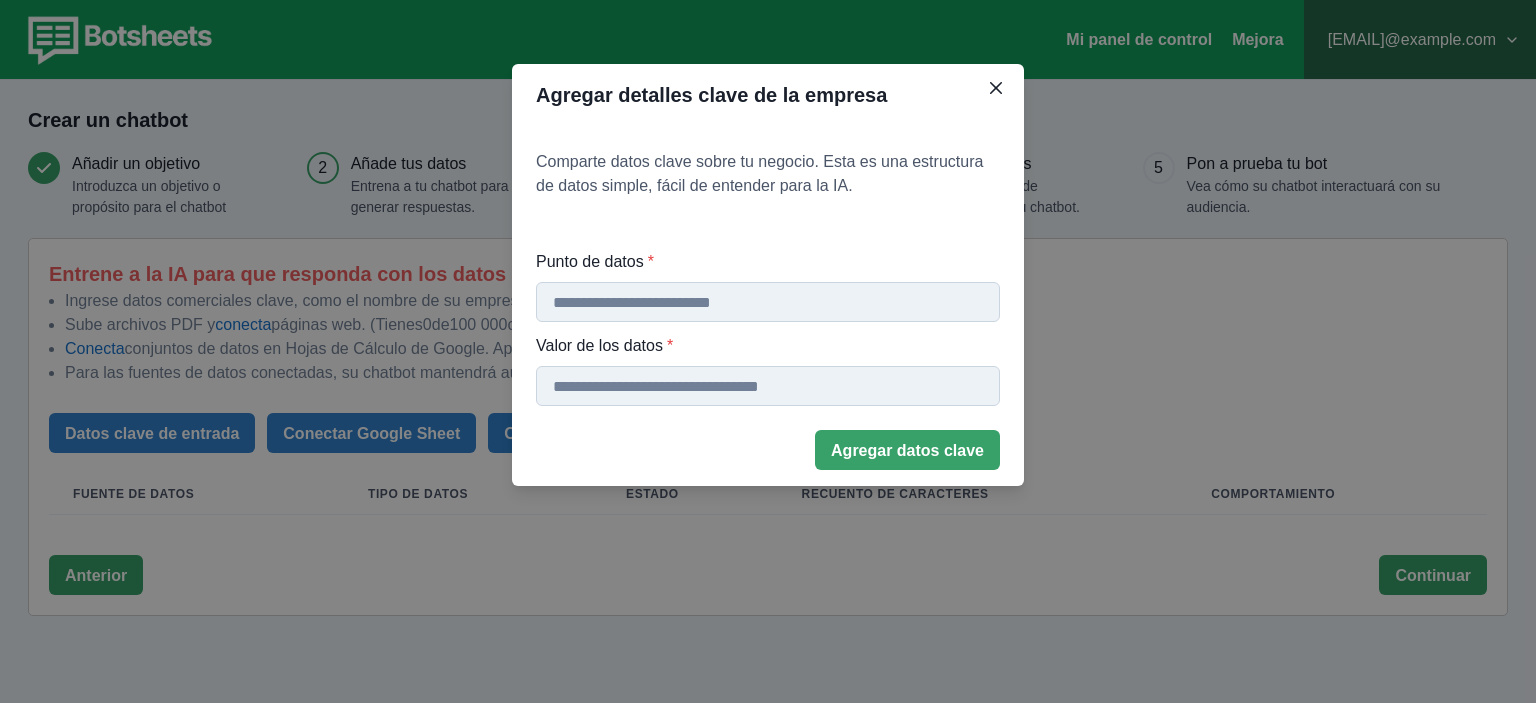 click on "Punto de datos  *" at bounding box center (768, 302) 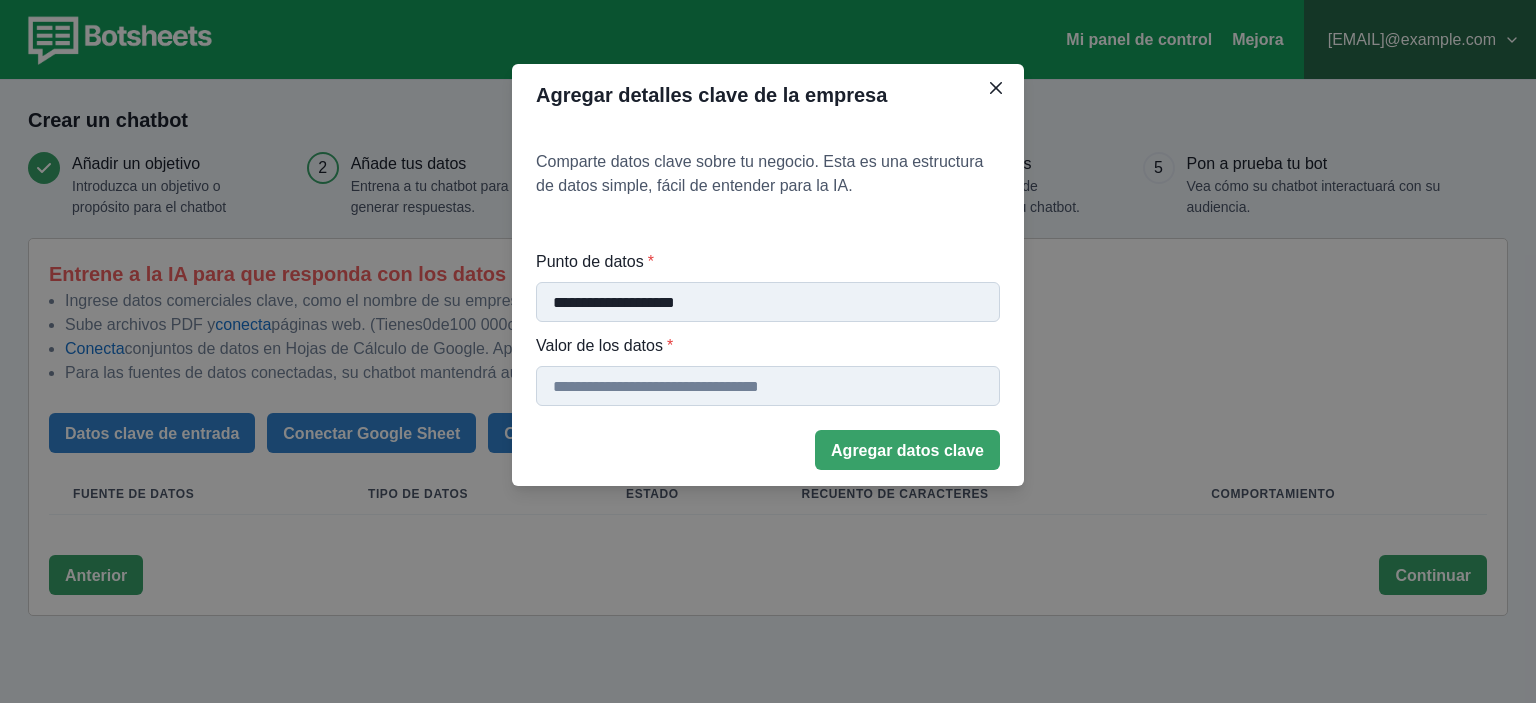 click on "Punto de datos  *" at bounding box center (768, 386) 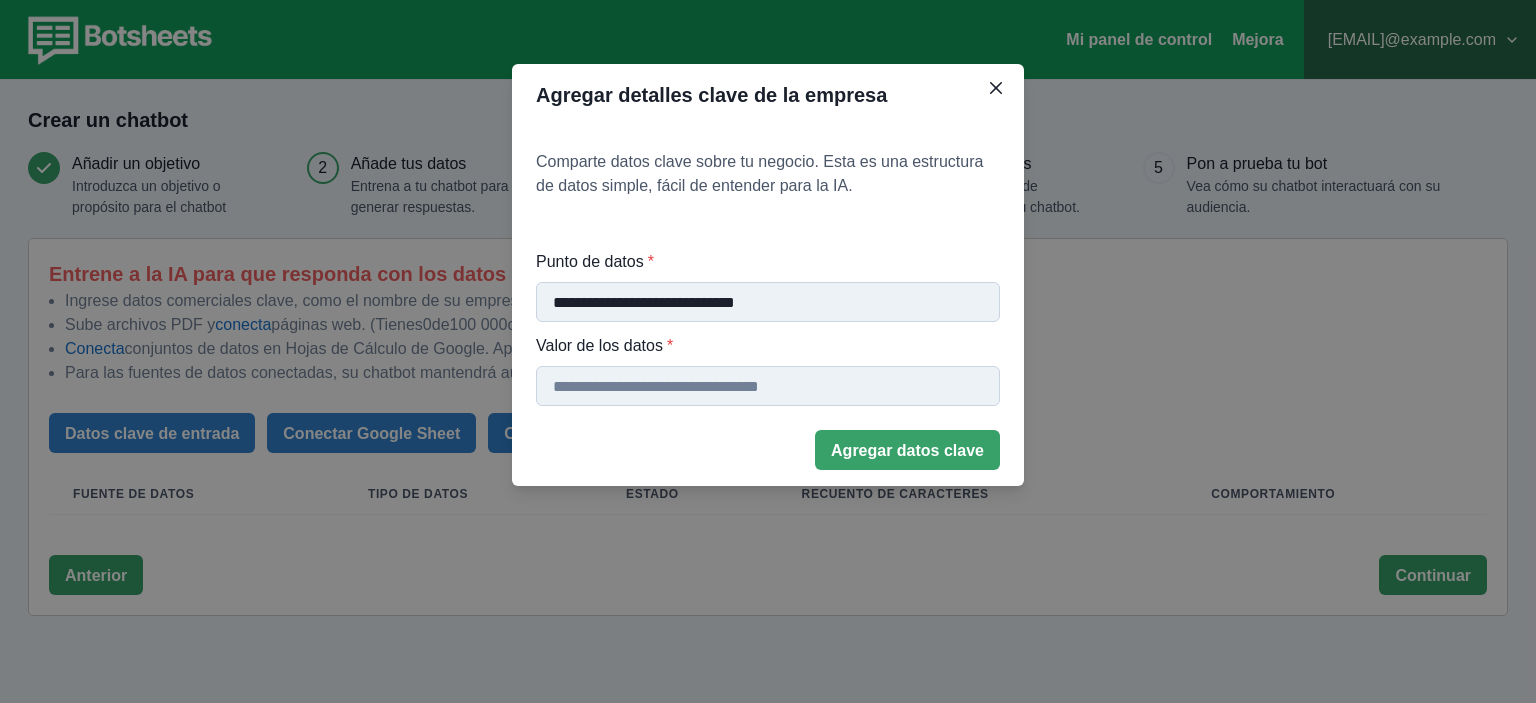 type on "**********" 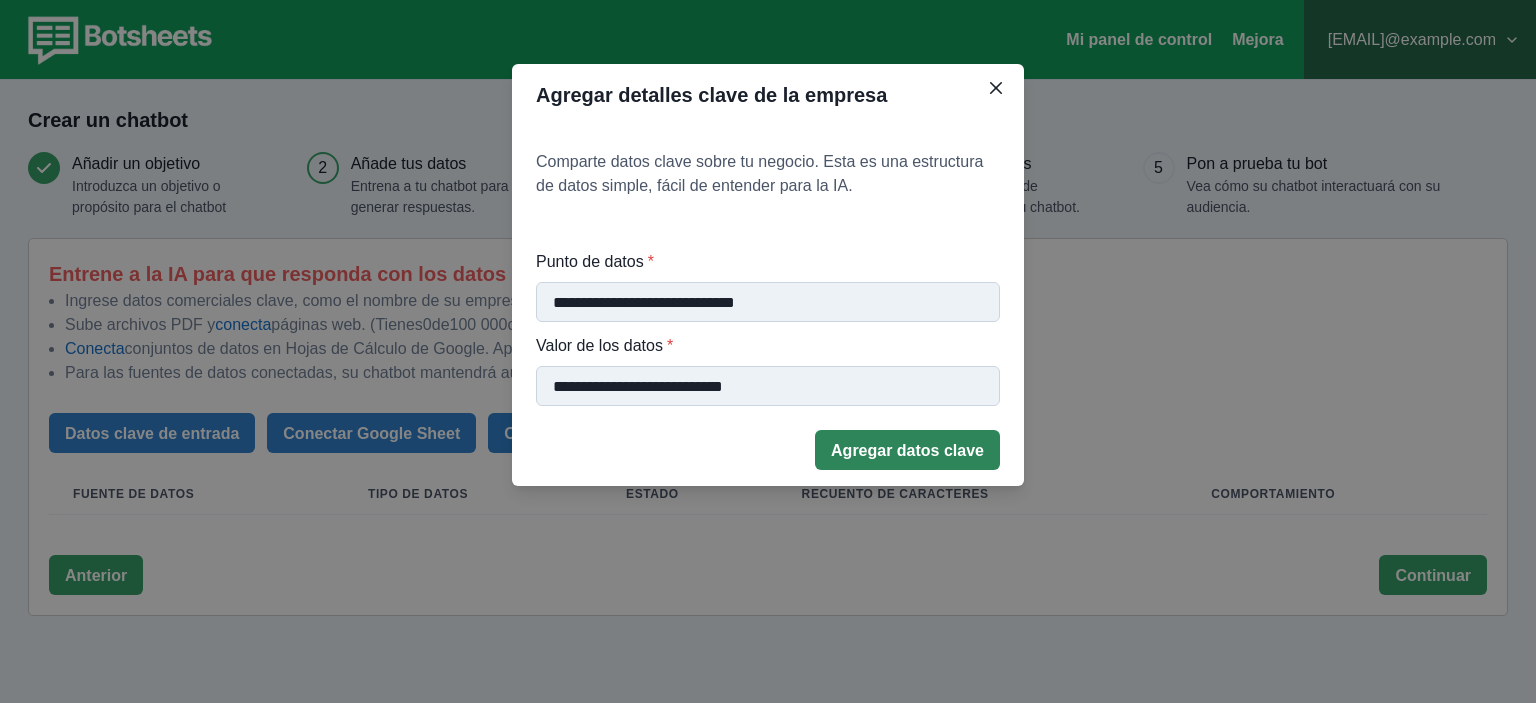 type on "**********" 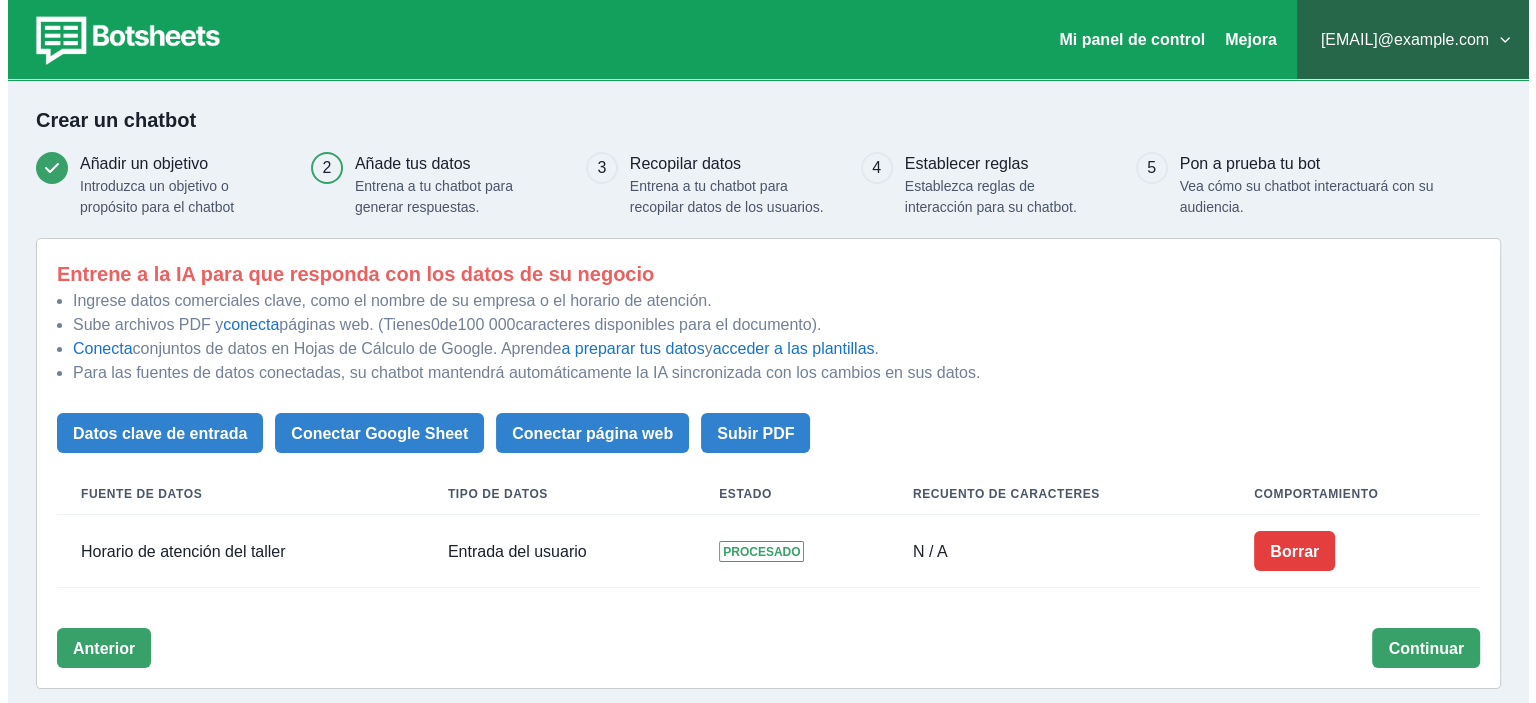 scroll, scrollTop: 14, scrollLeft: 0, axis: vertical 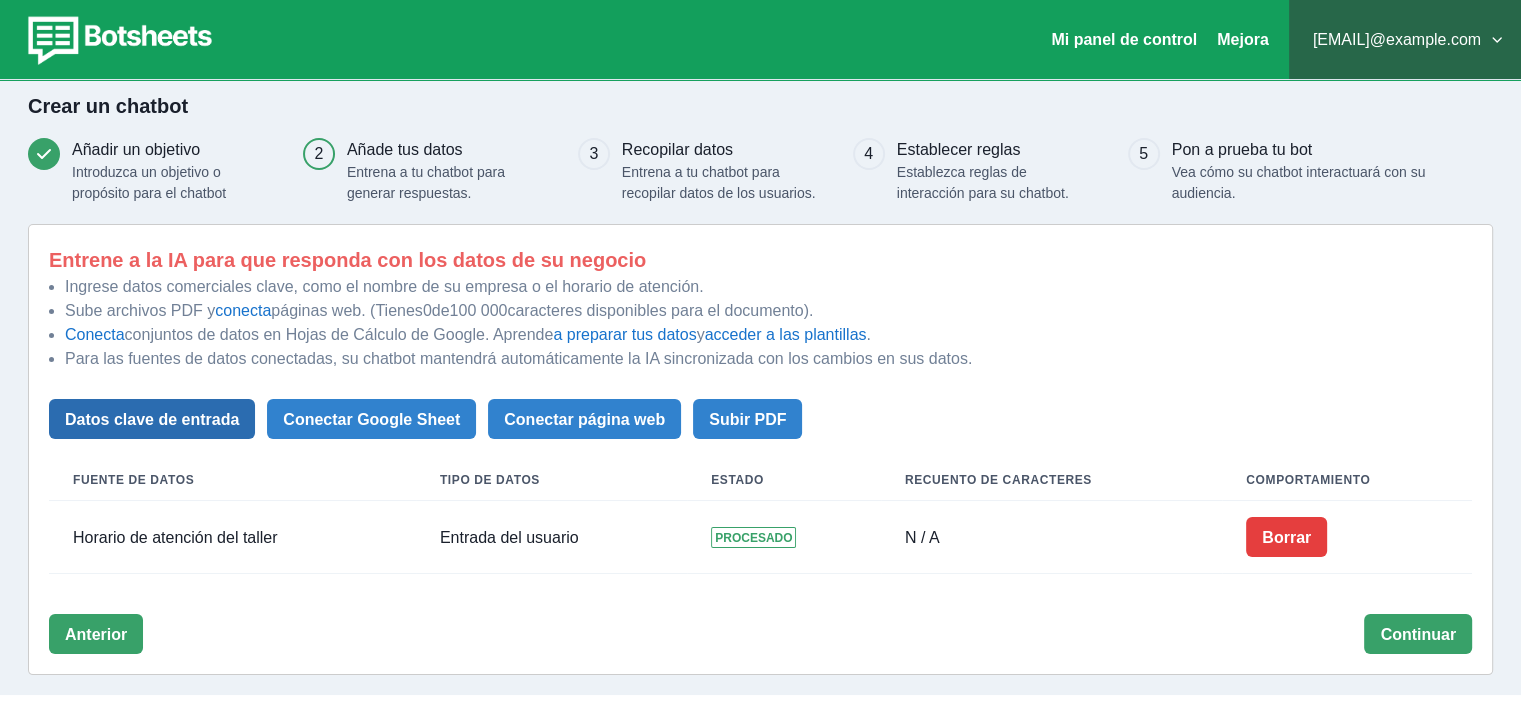 click on "Datos clave de entrada" at bounding box center [152, 419] 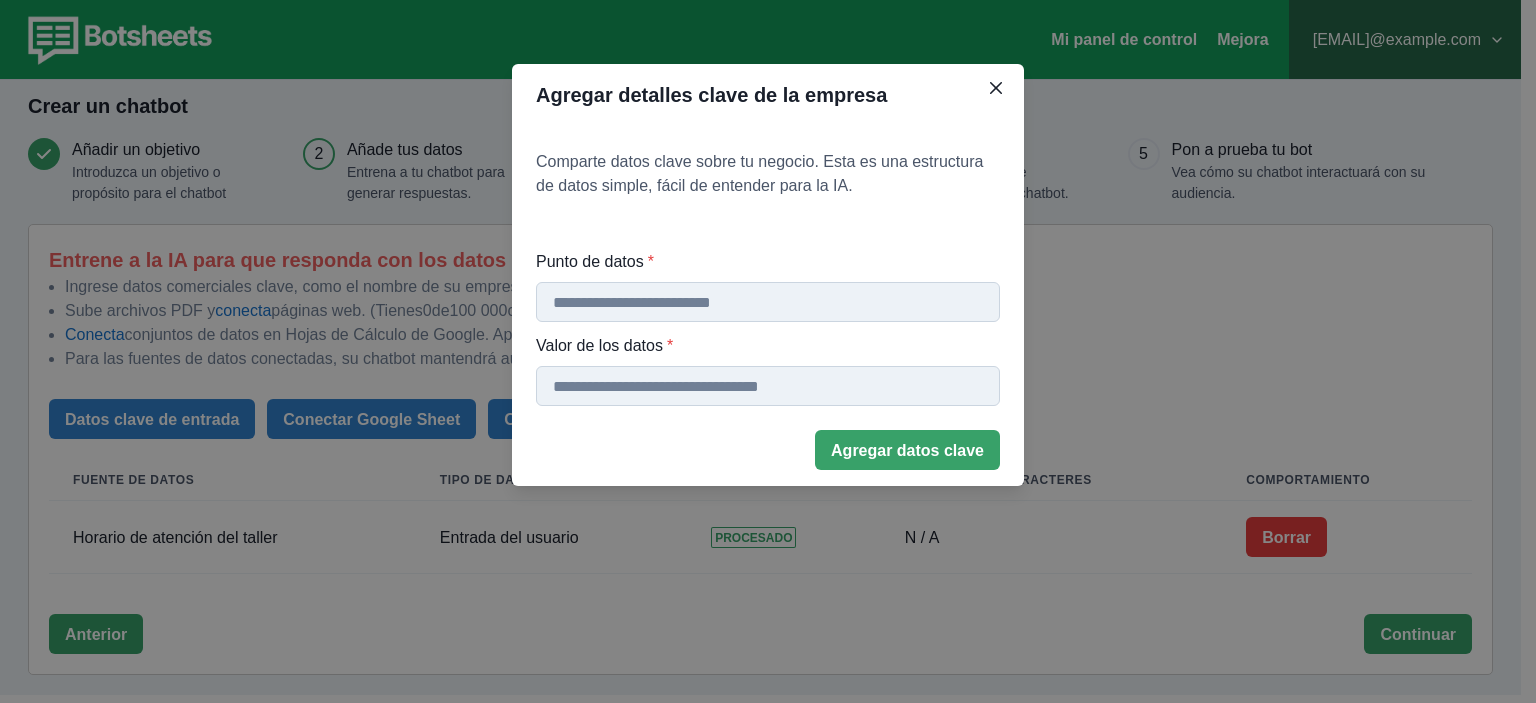 click on "Punto de datos  *" at bounding box center [768, 302] 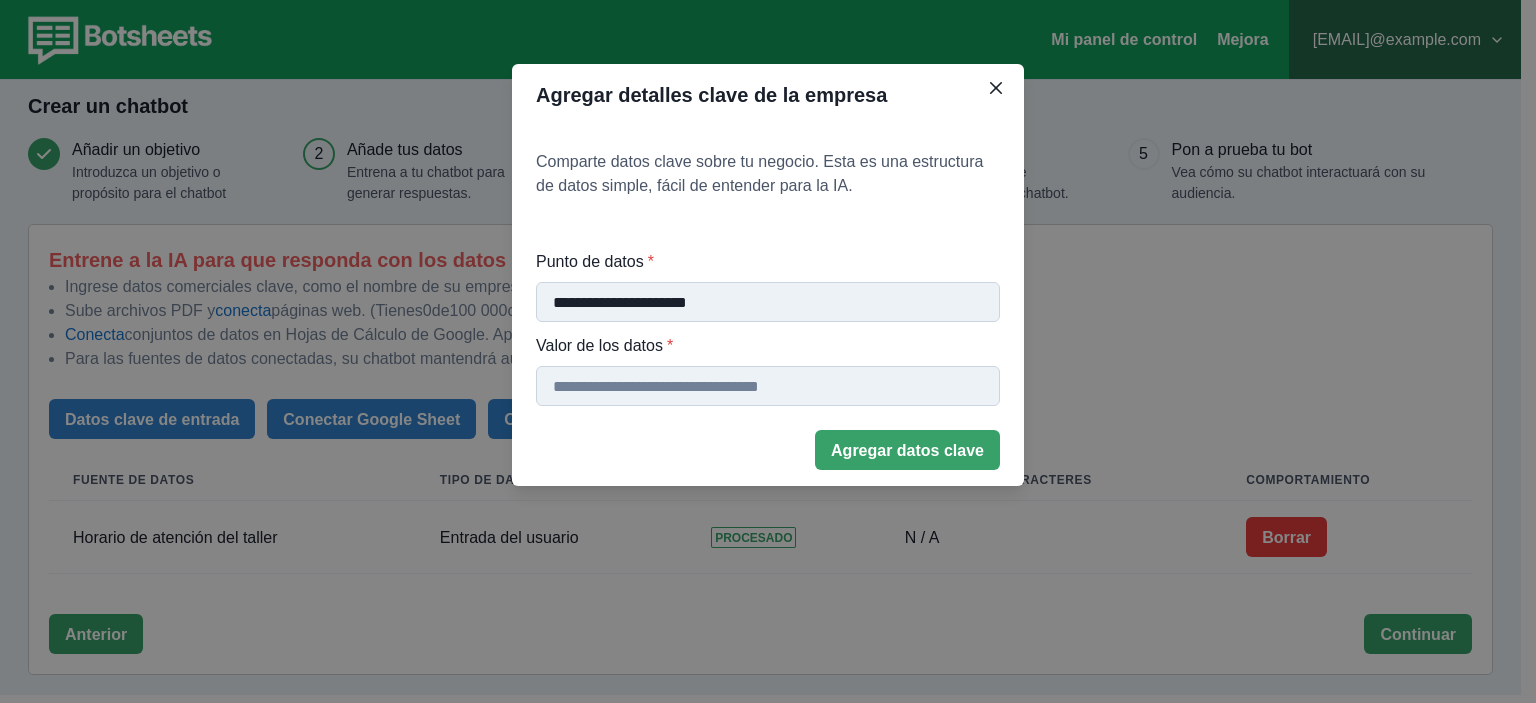 type on "**********" 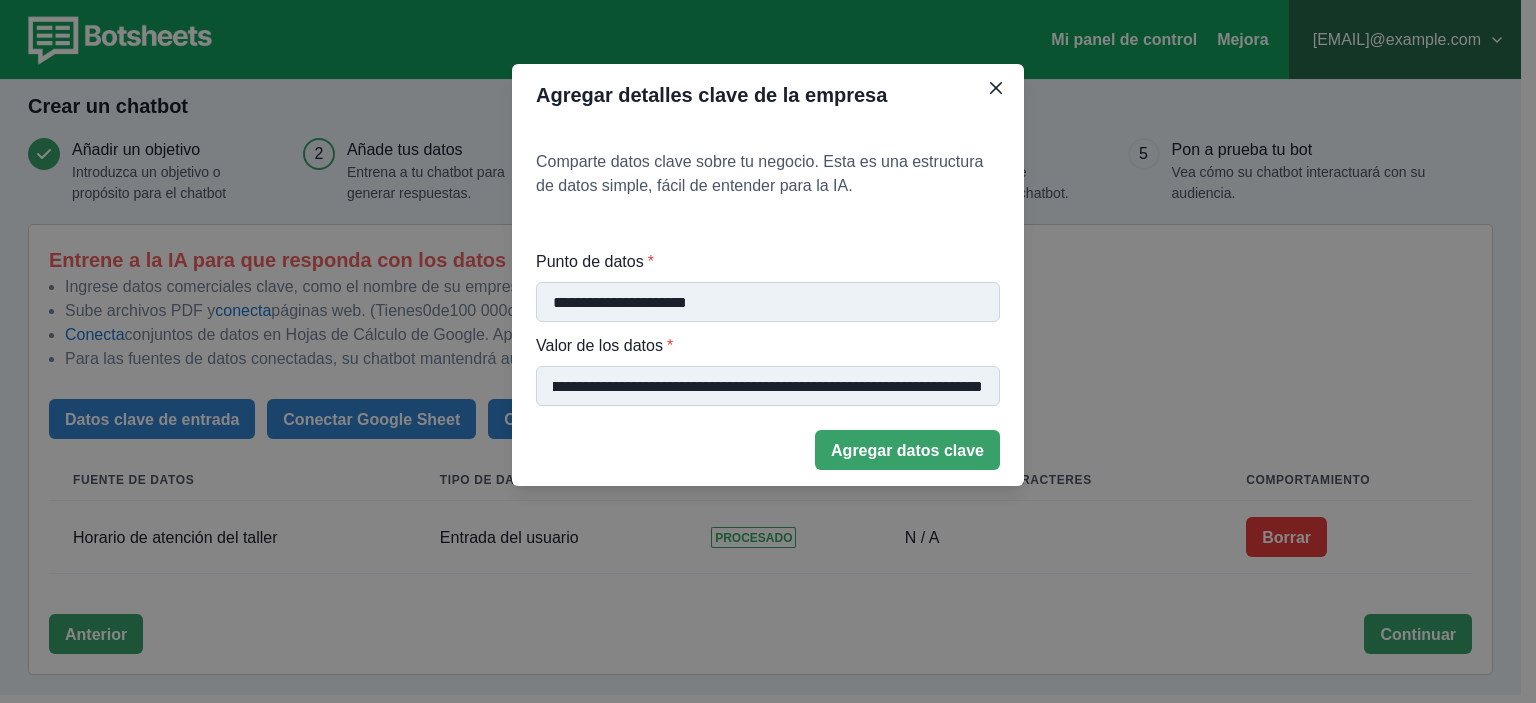 scroll, scrollTop: 0, scrollLeft: 240, axis: horizontal 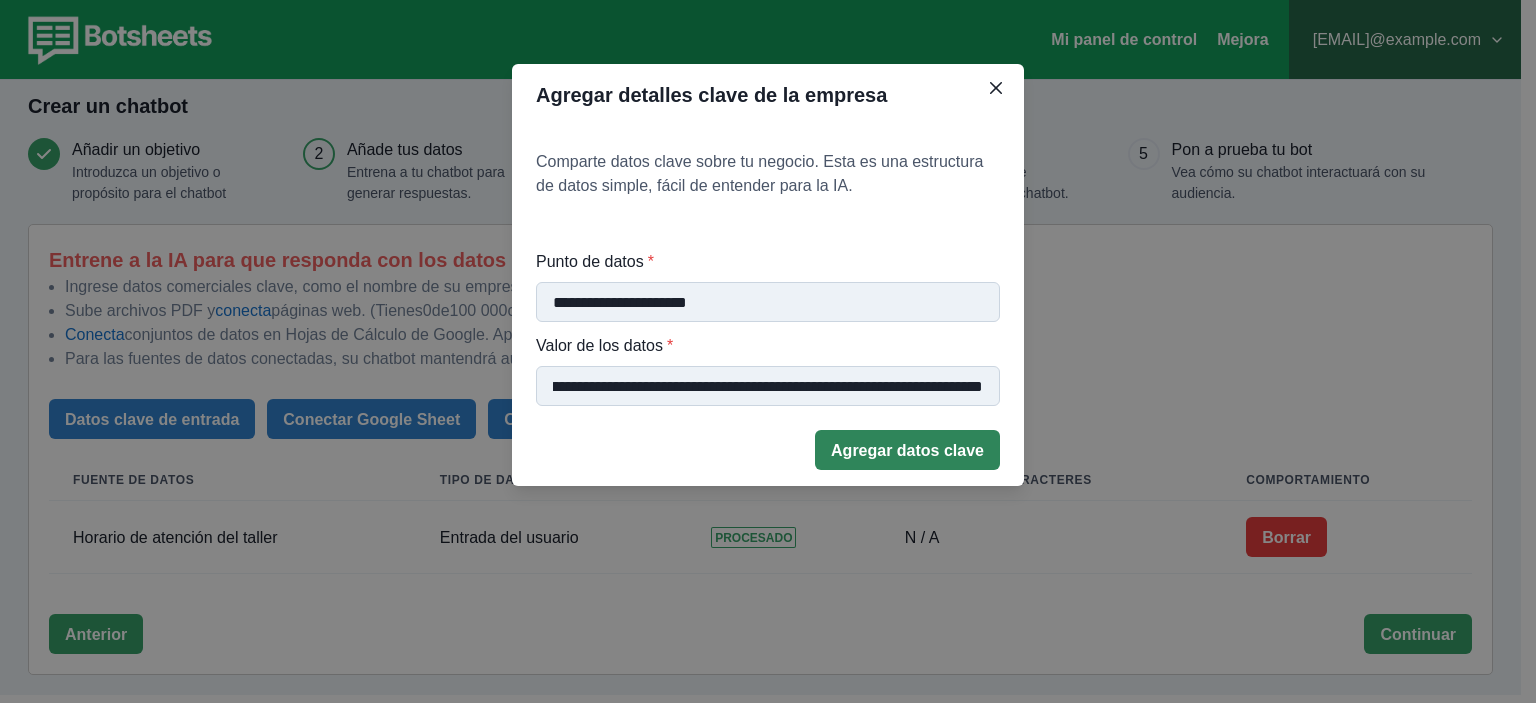 type on "**********" 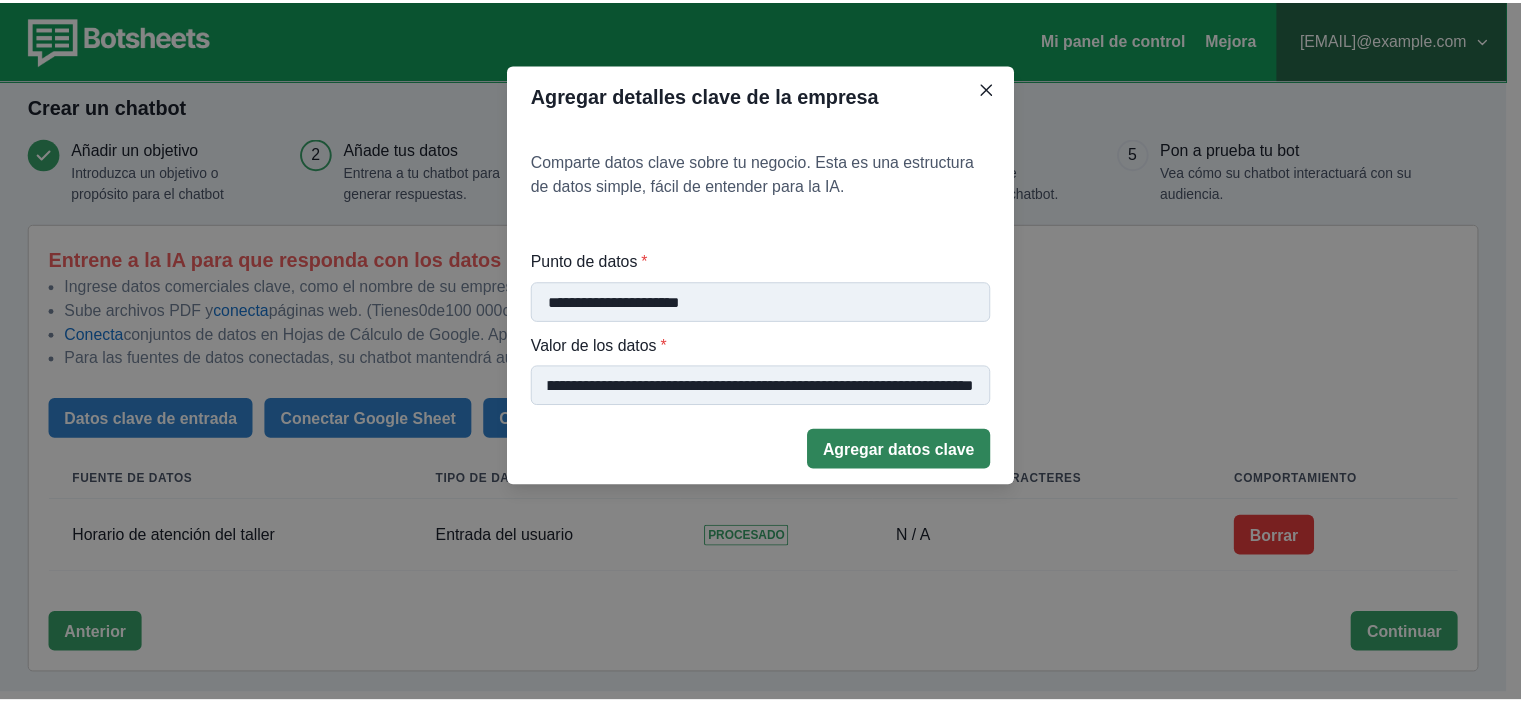 scroll, scrollTop: 0, scrollLeft: 0, axis: both 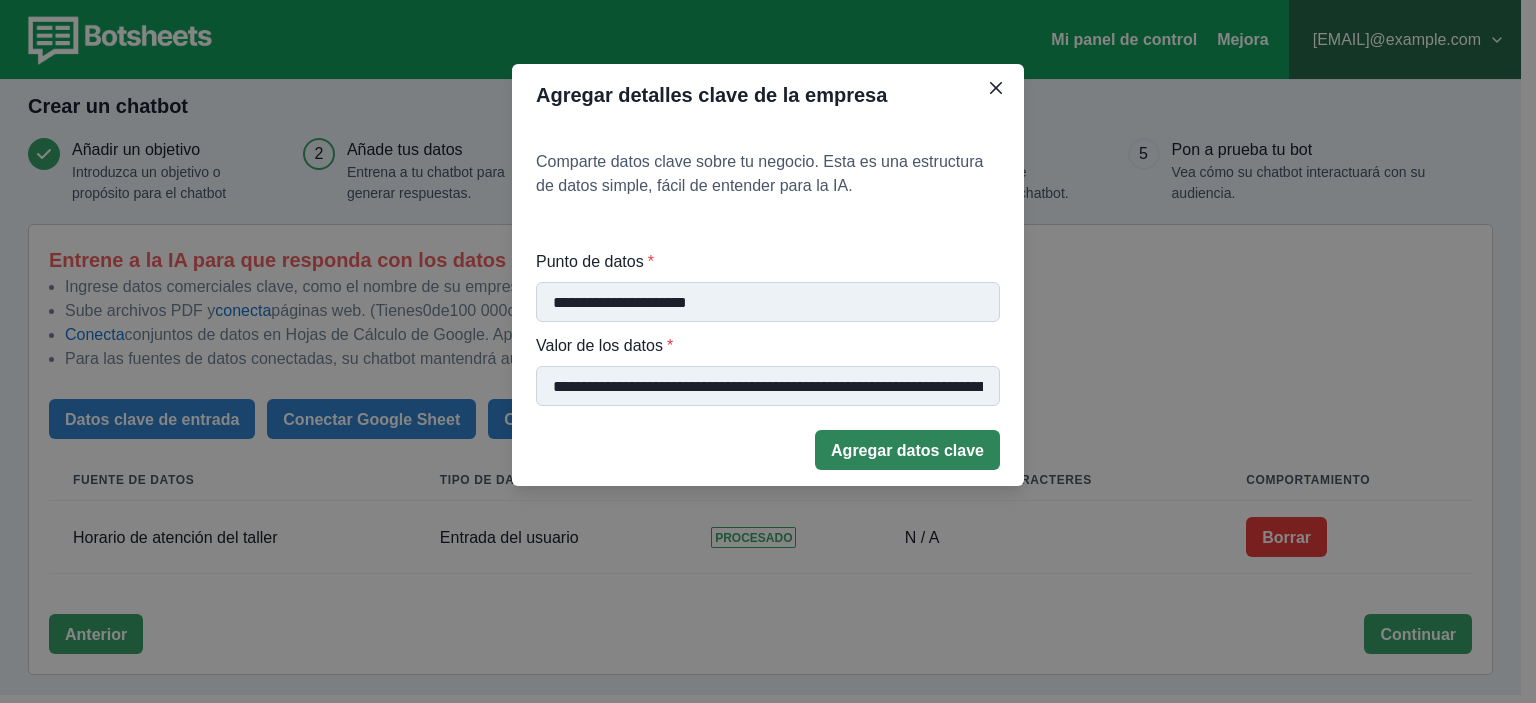 click on "Agregar datos clave" at bounding box center (907, 450) 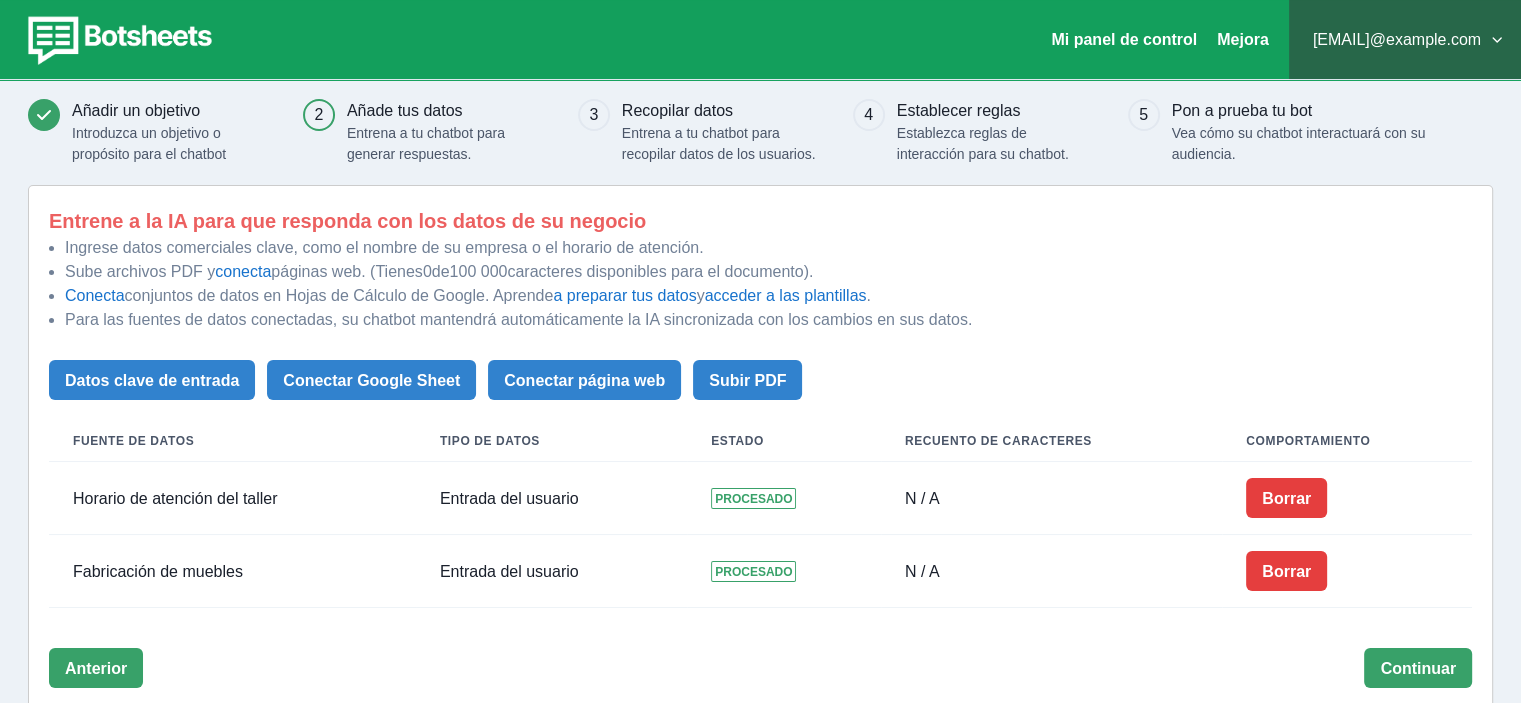 scroll, scrollTop: 87, scrollLeft: 0, axis: vertical 